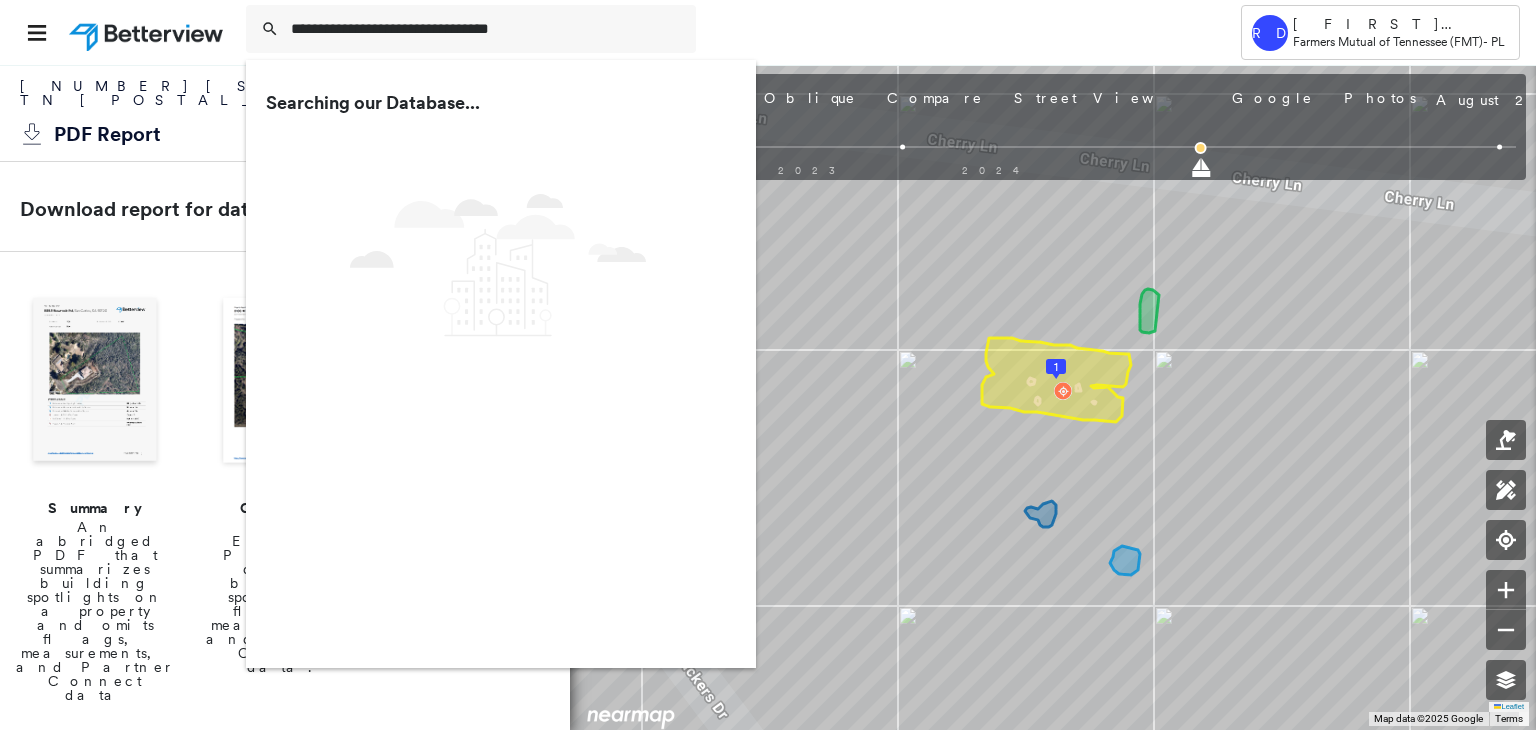 scroll, scrollTop: 0, scrollLeft: 0, axis: both 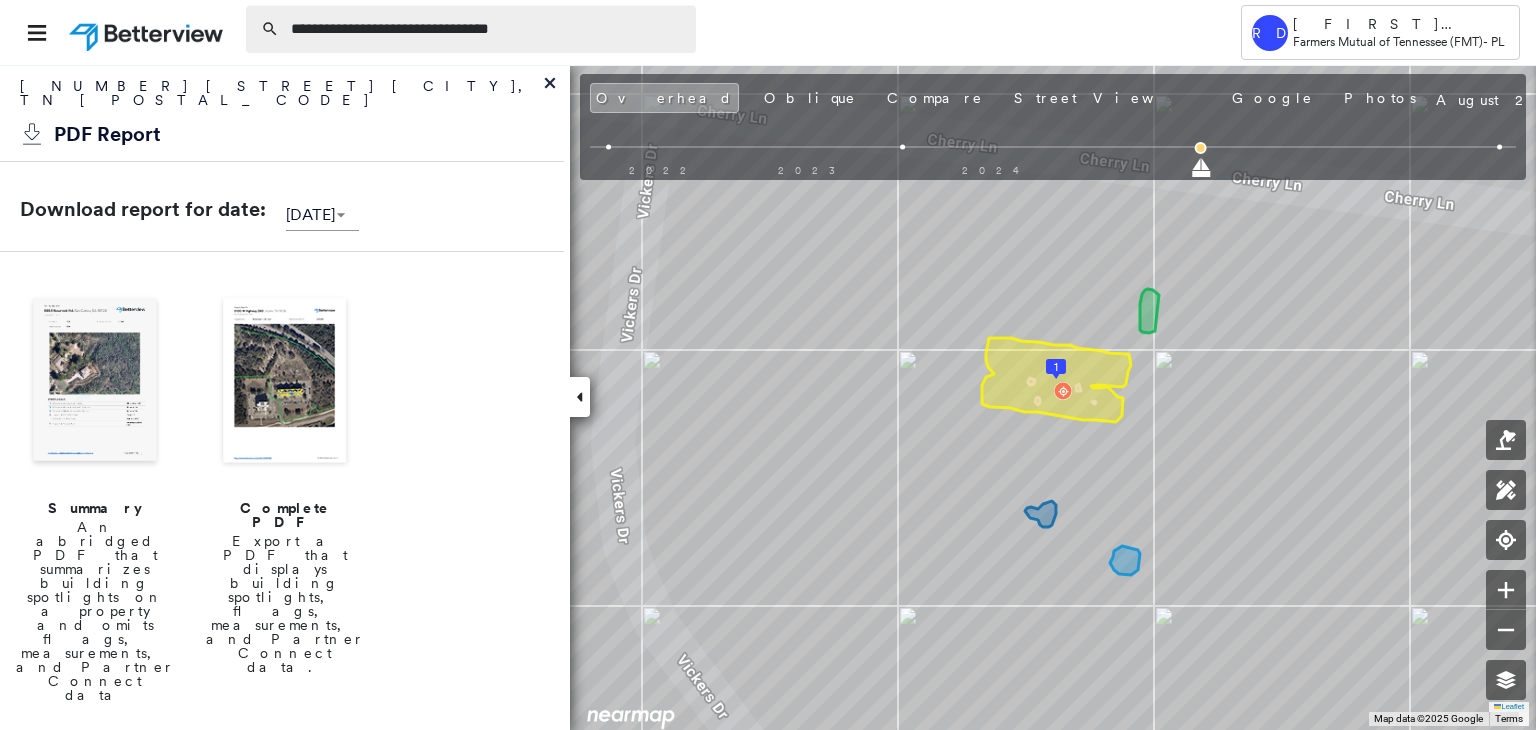 click on "**********" at bounding box center [487, 29] 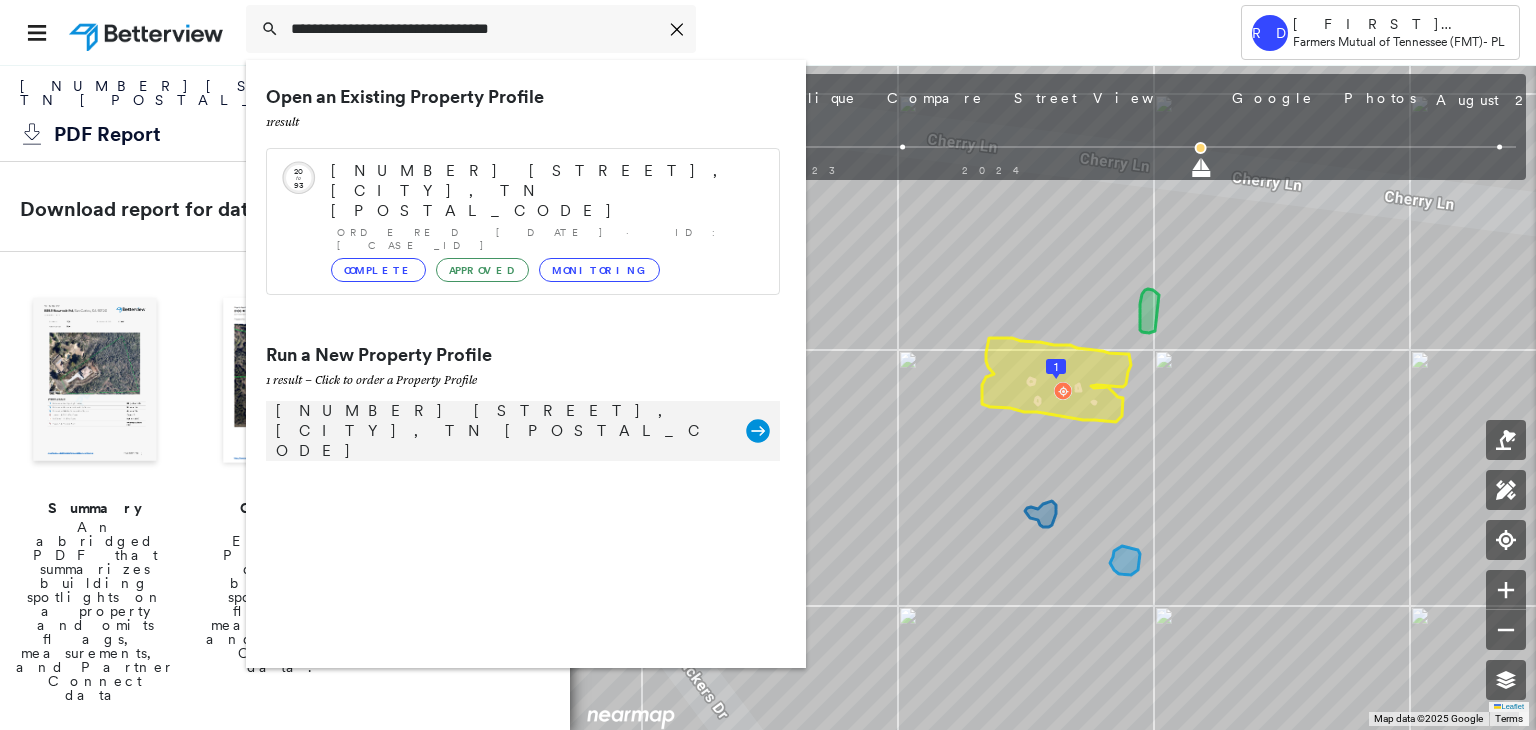 type on "**********" 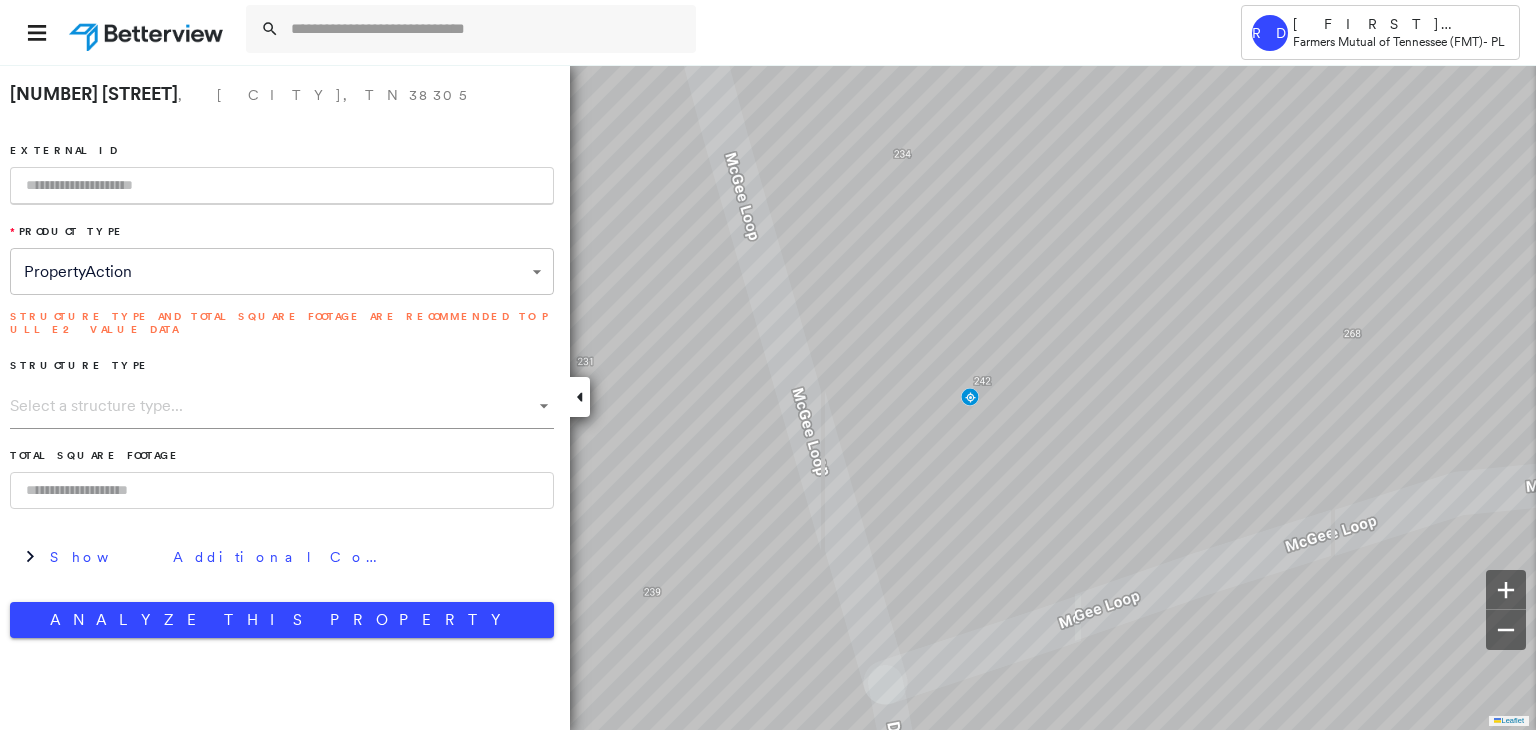 paste on "**********" 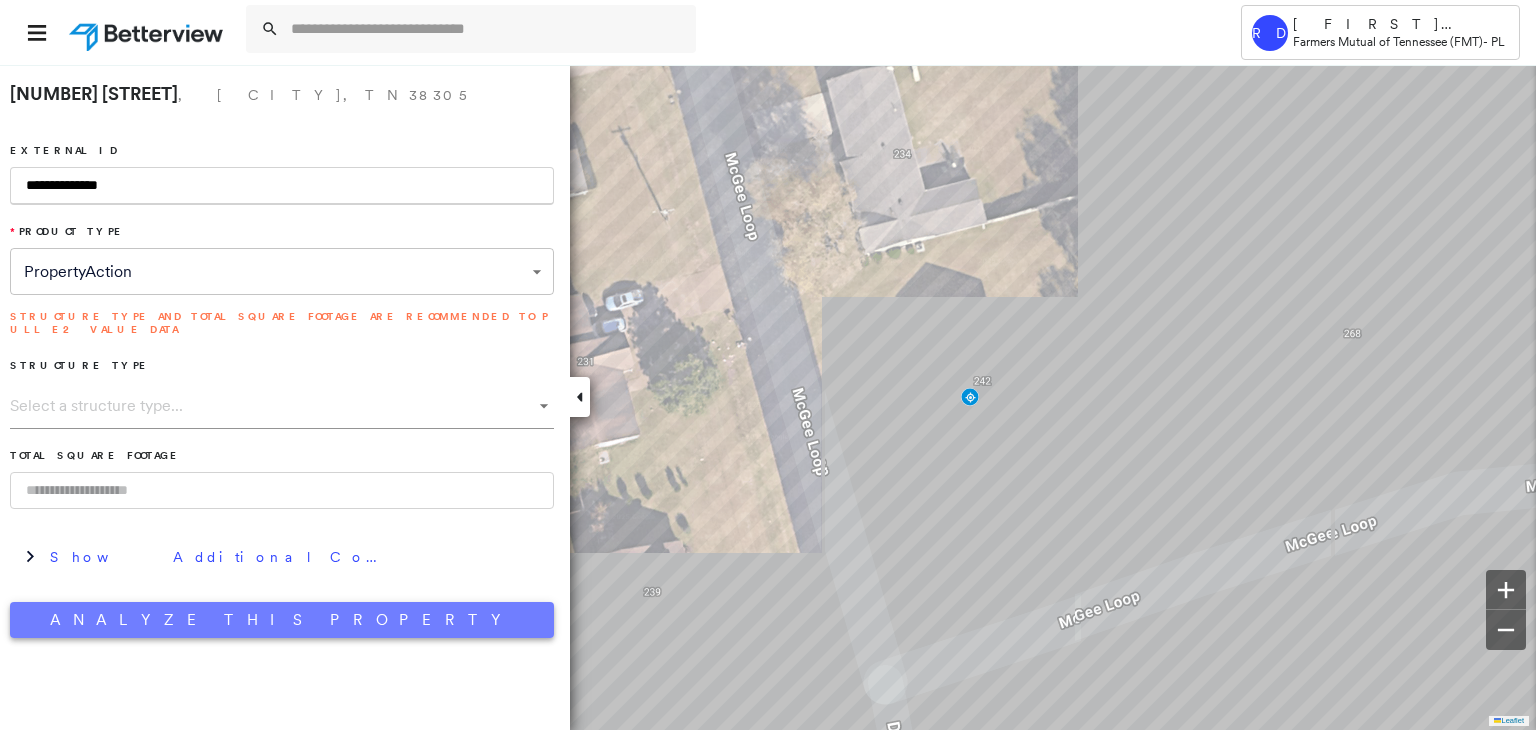 type on "**********" 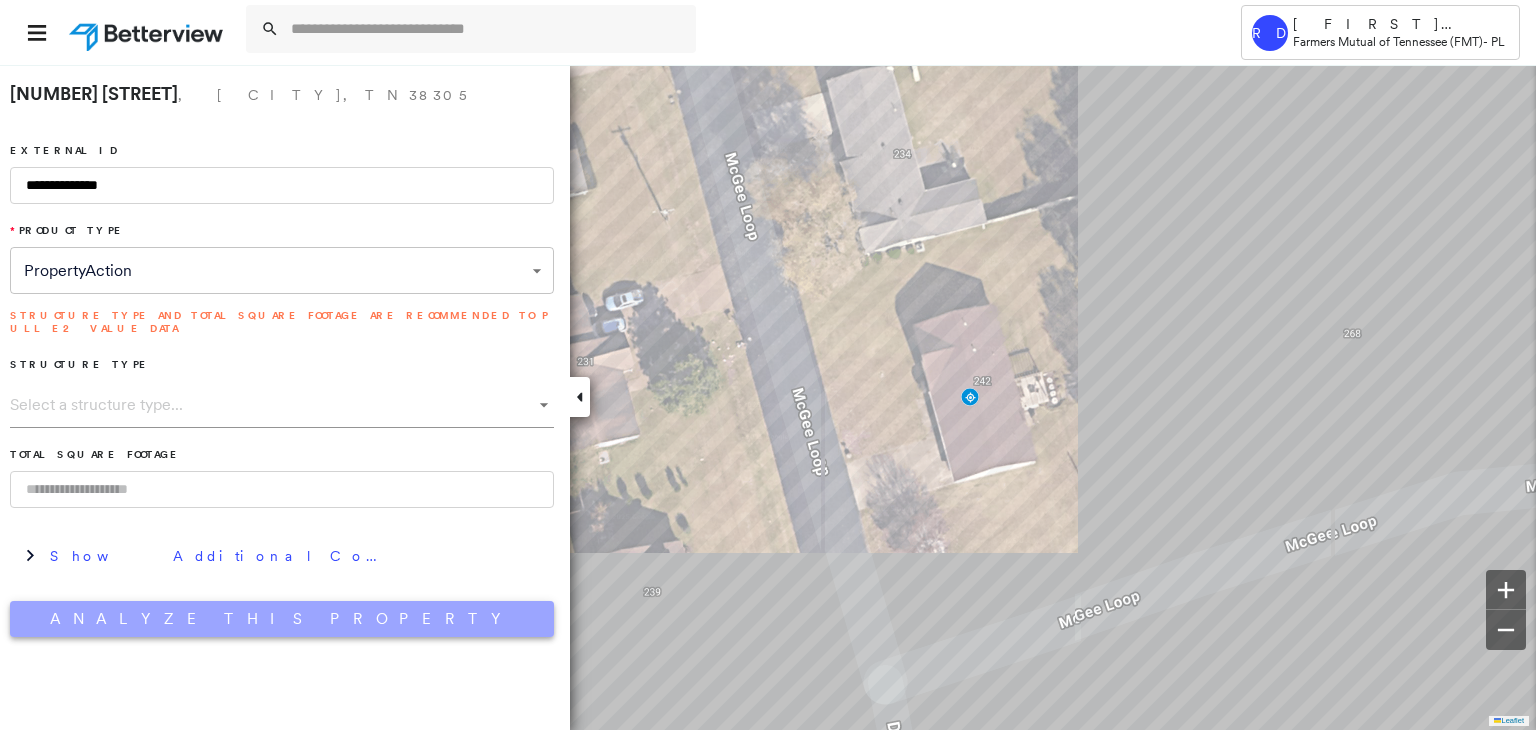 click on "Analyze This Property" at bounding box center [282, 619] 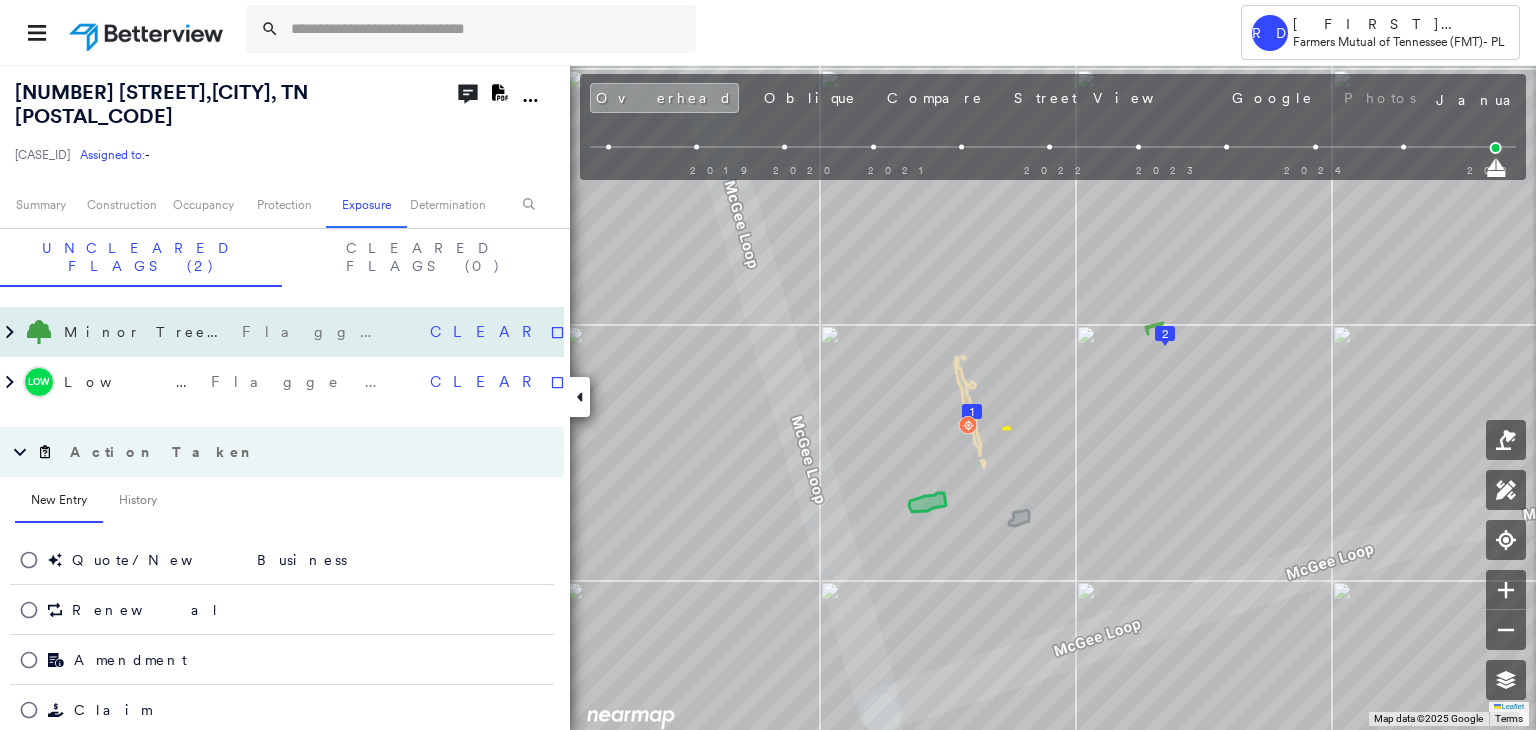 scroll, scrollTop: 1271, scrollLeft: 0, axis: vertical 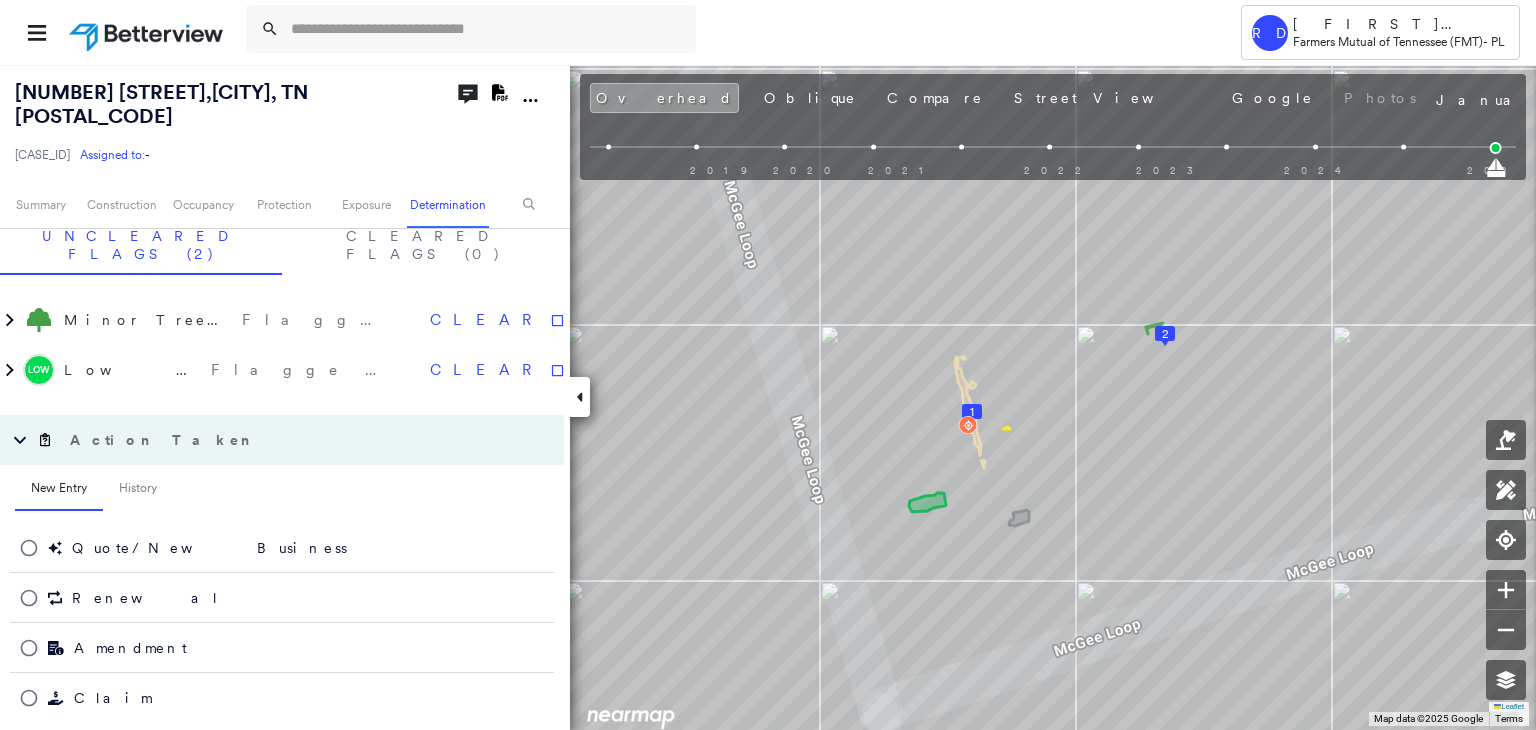 click 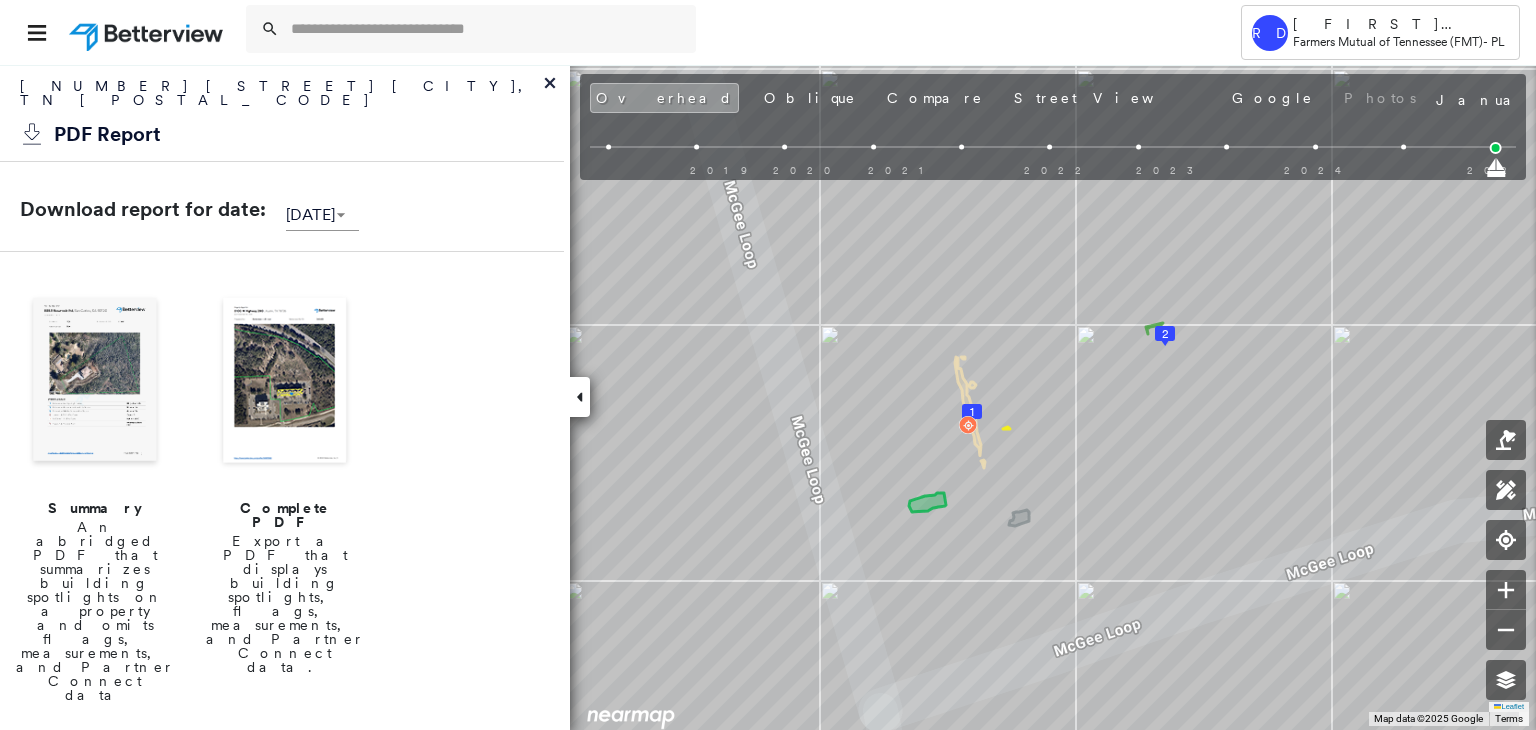 click at bounding box center (285, 382) 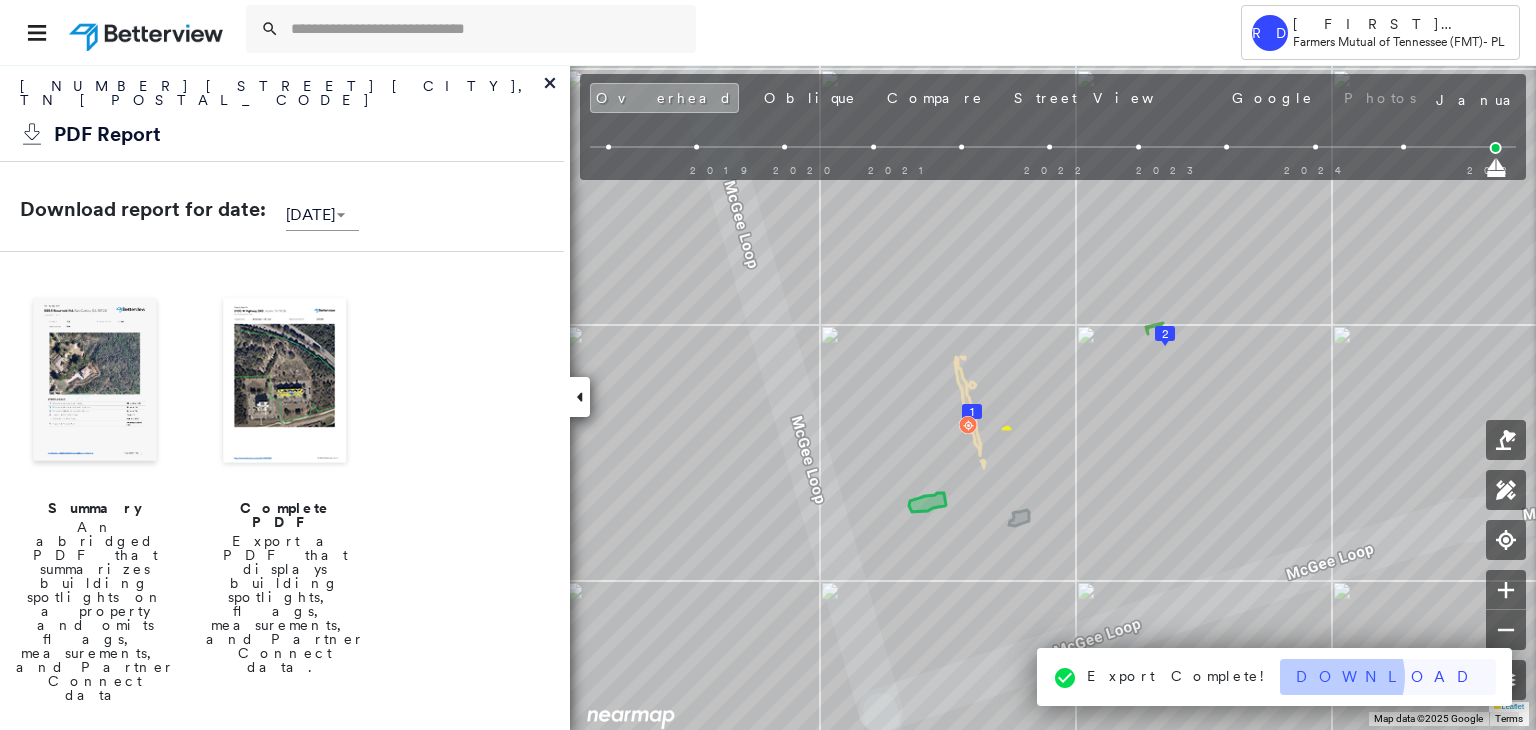 click on "Download" at bounding box center [1388, 677] 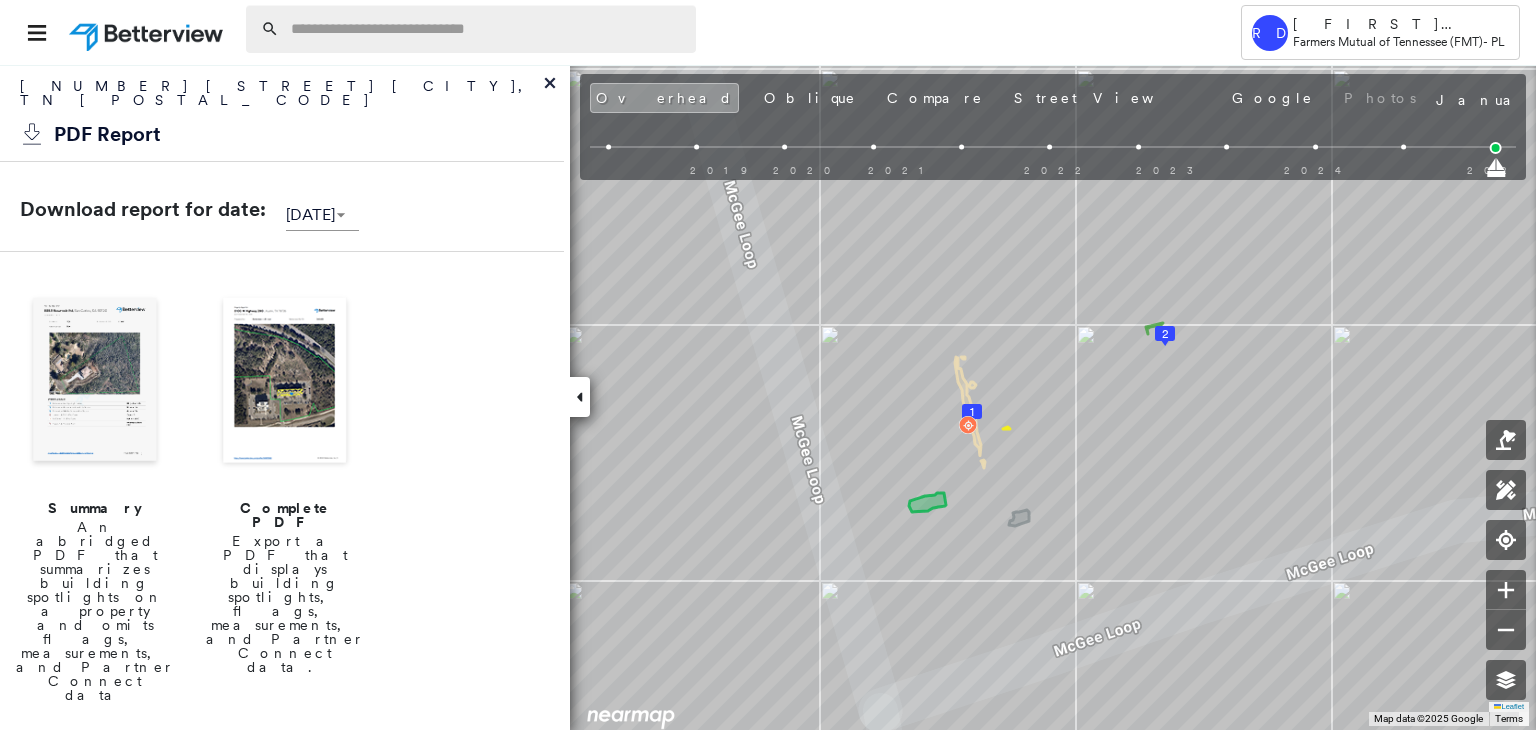 paste on "**********" 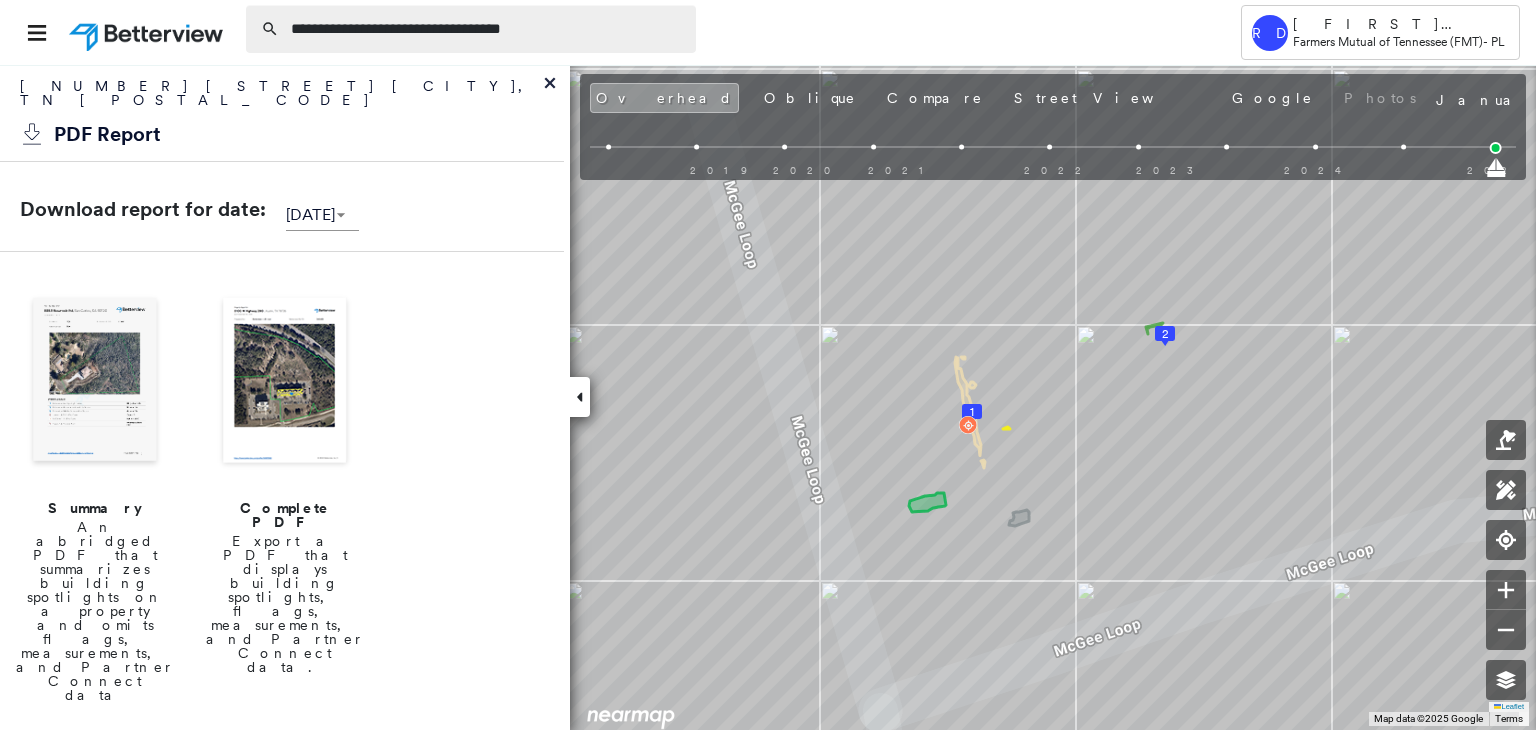 click on "**********" at bounding box center (487, 29) 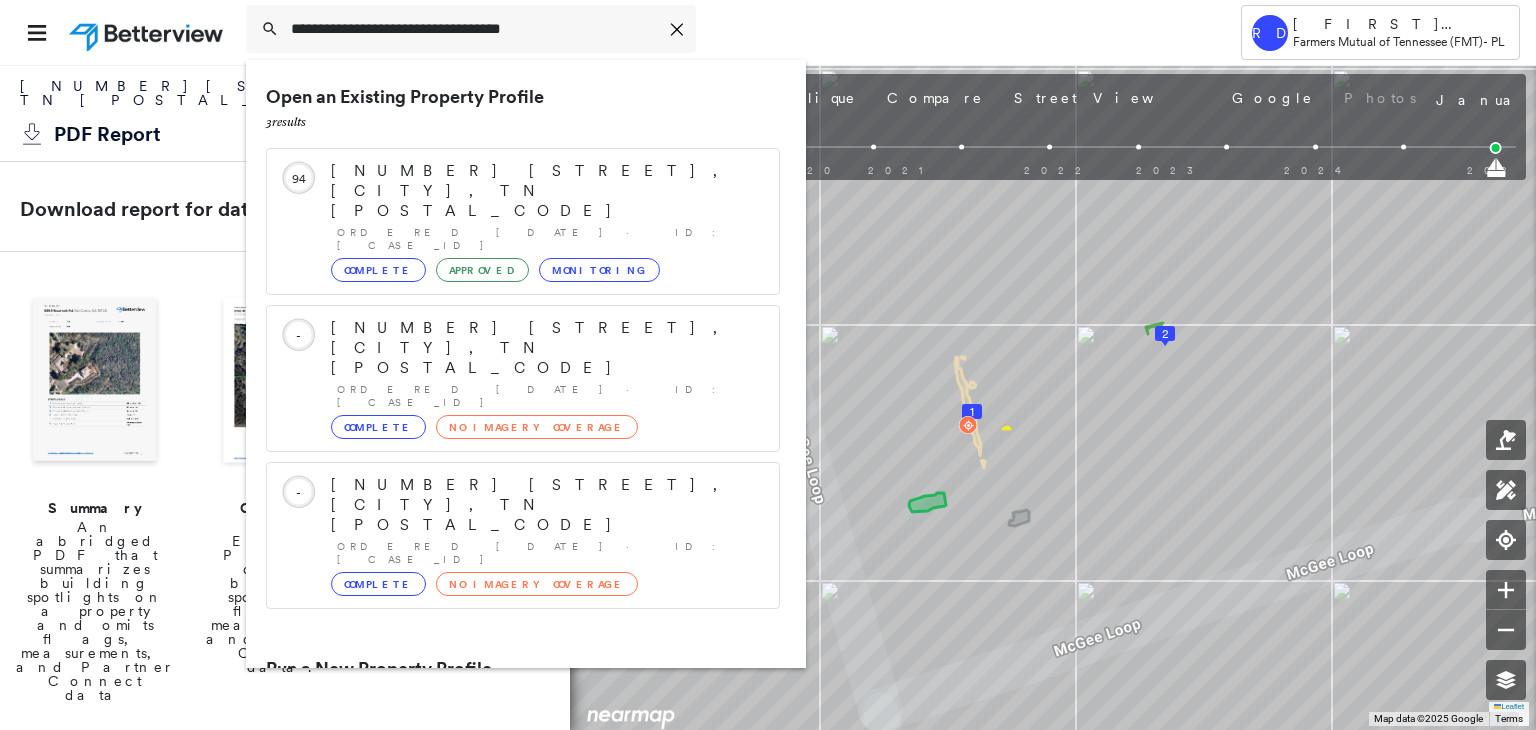 type on "**********" 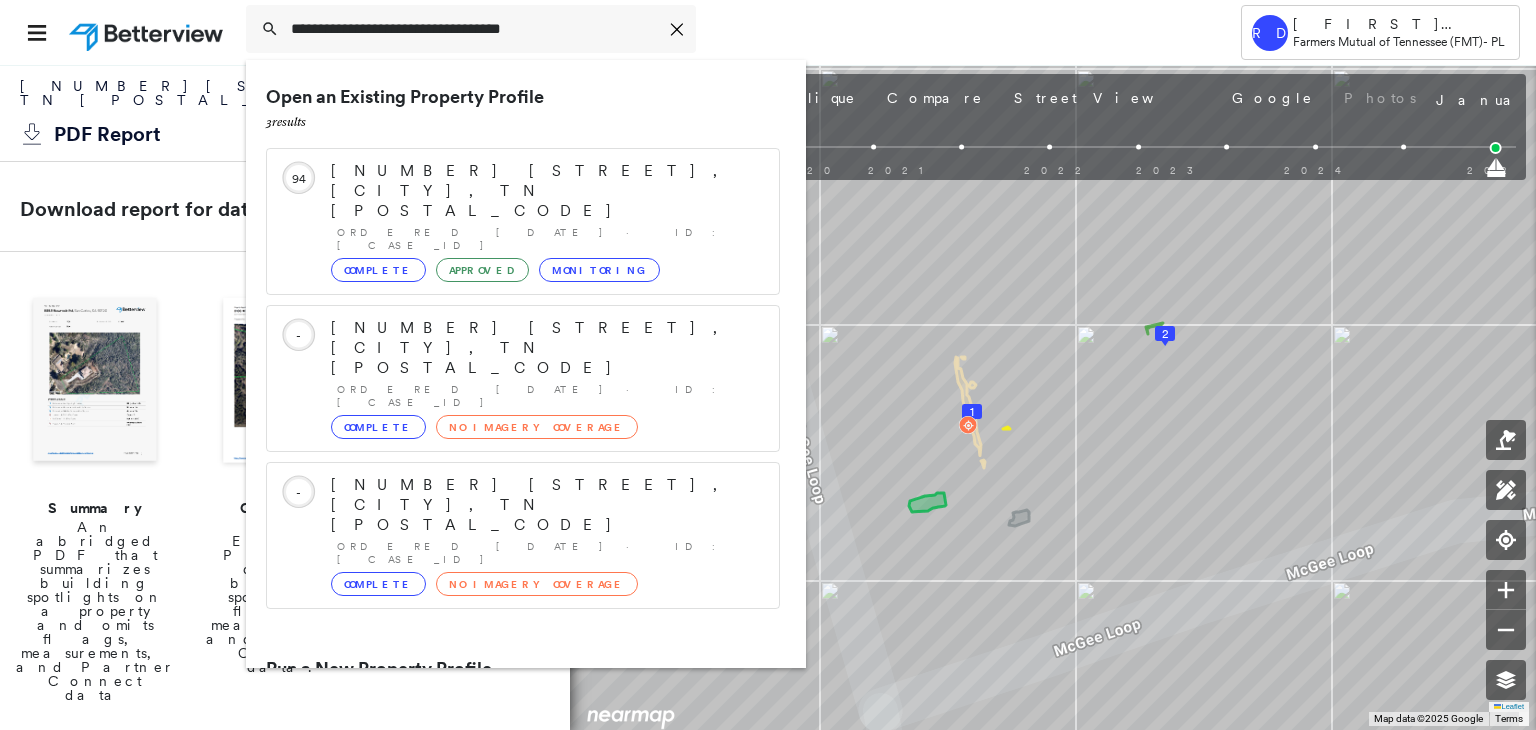 click on "[NUMBER] [STREET], [CITY], TN [POSTAL_CODE]" at bounding box center [501, 745] 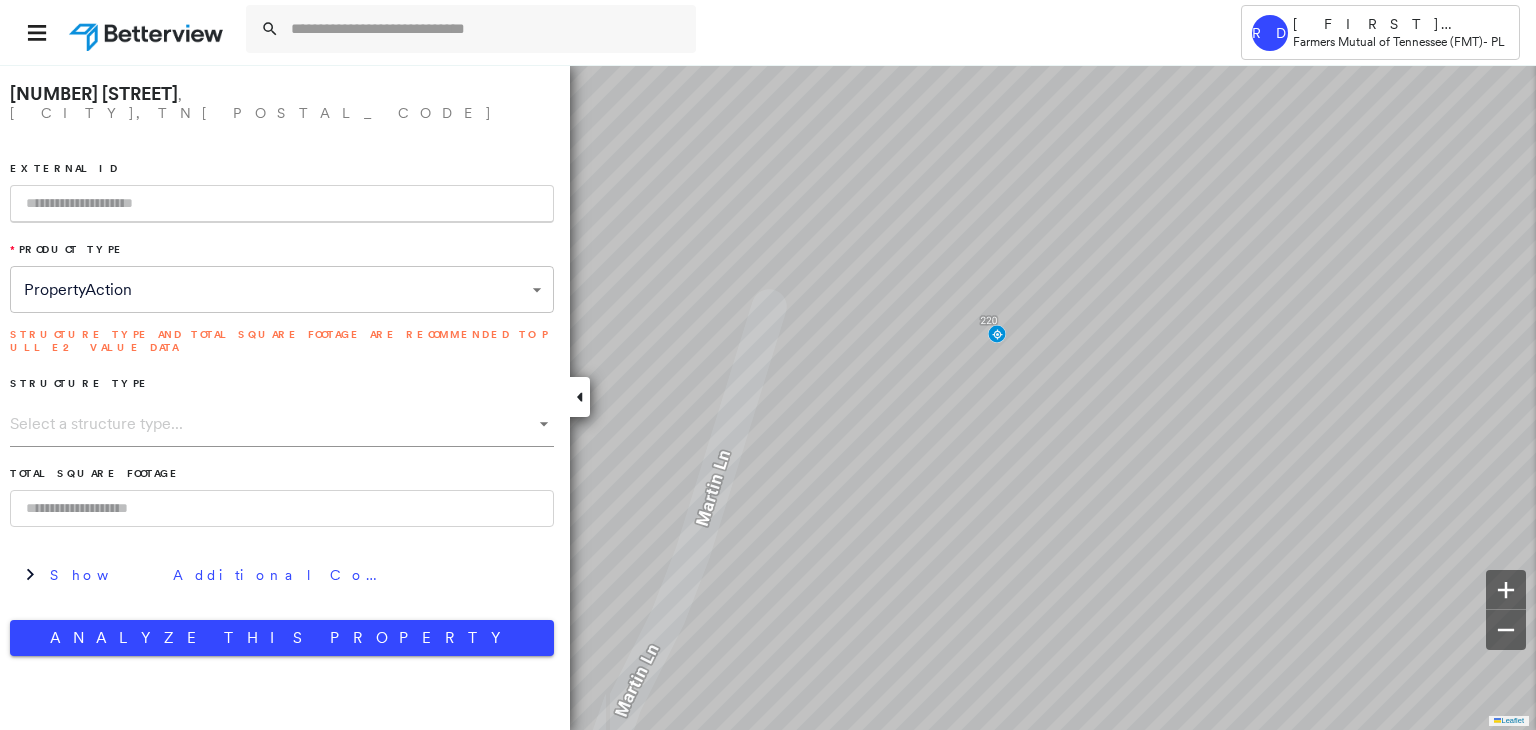 paste on "**********" 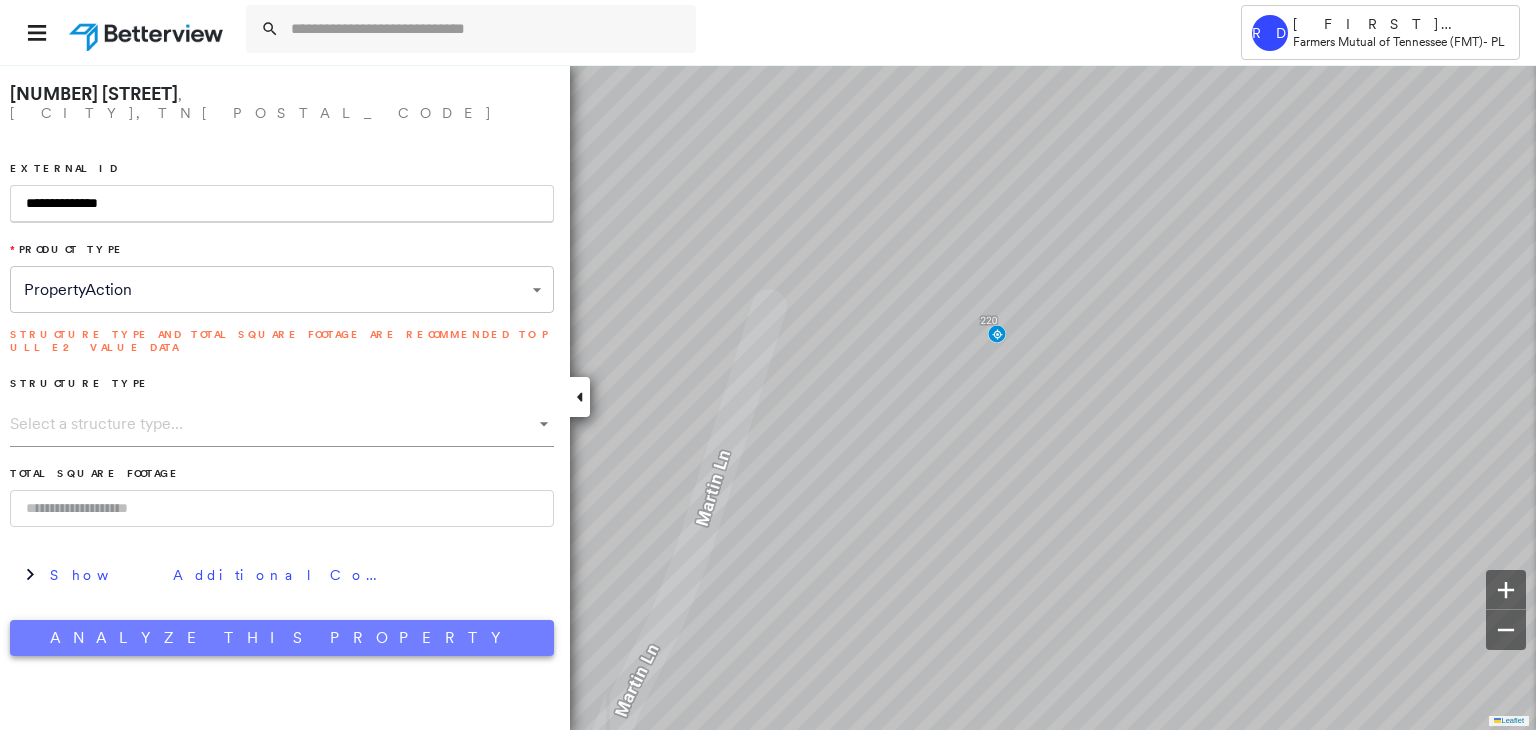 type on "**********" 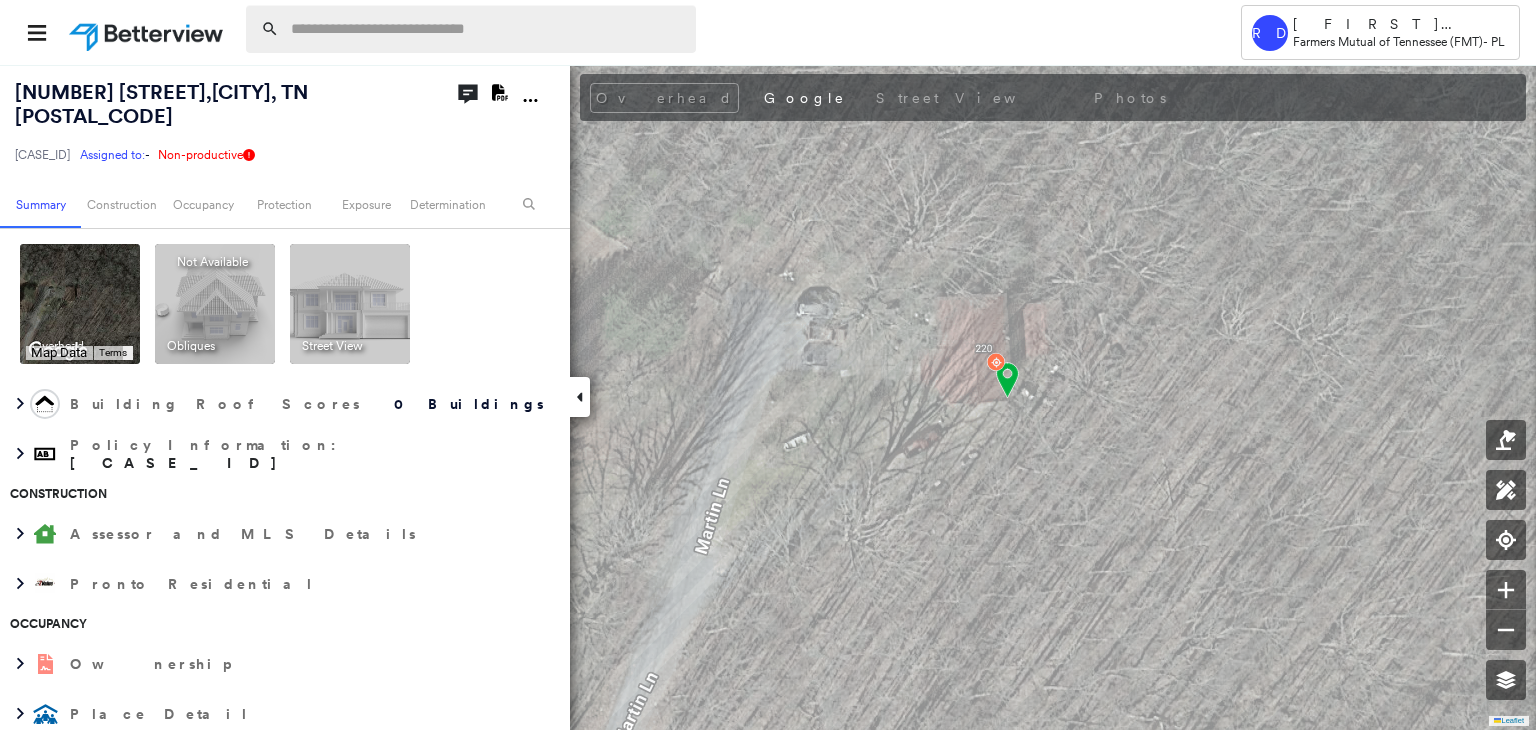paste on "**********" 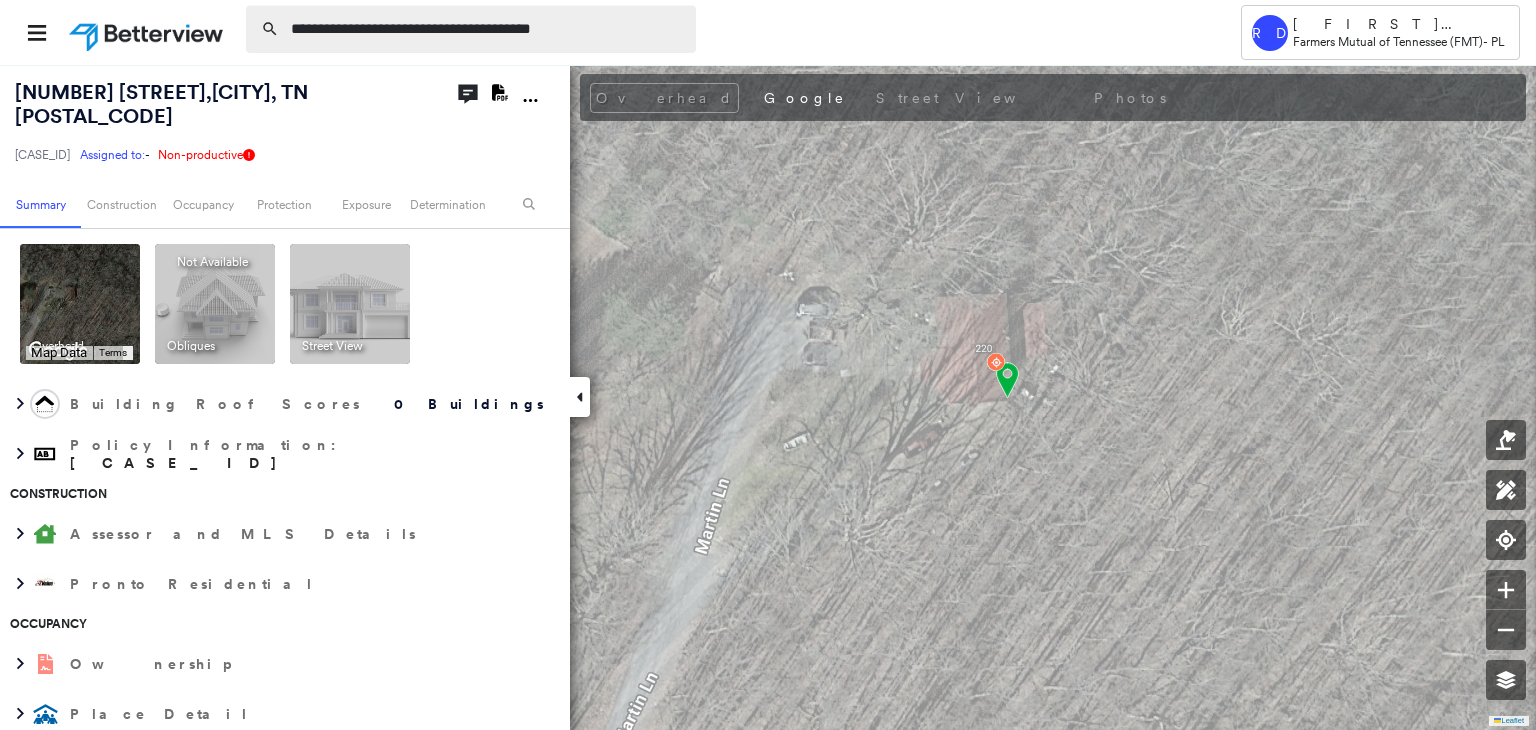 click on "**********" at bounding box center (487, 29) 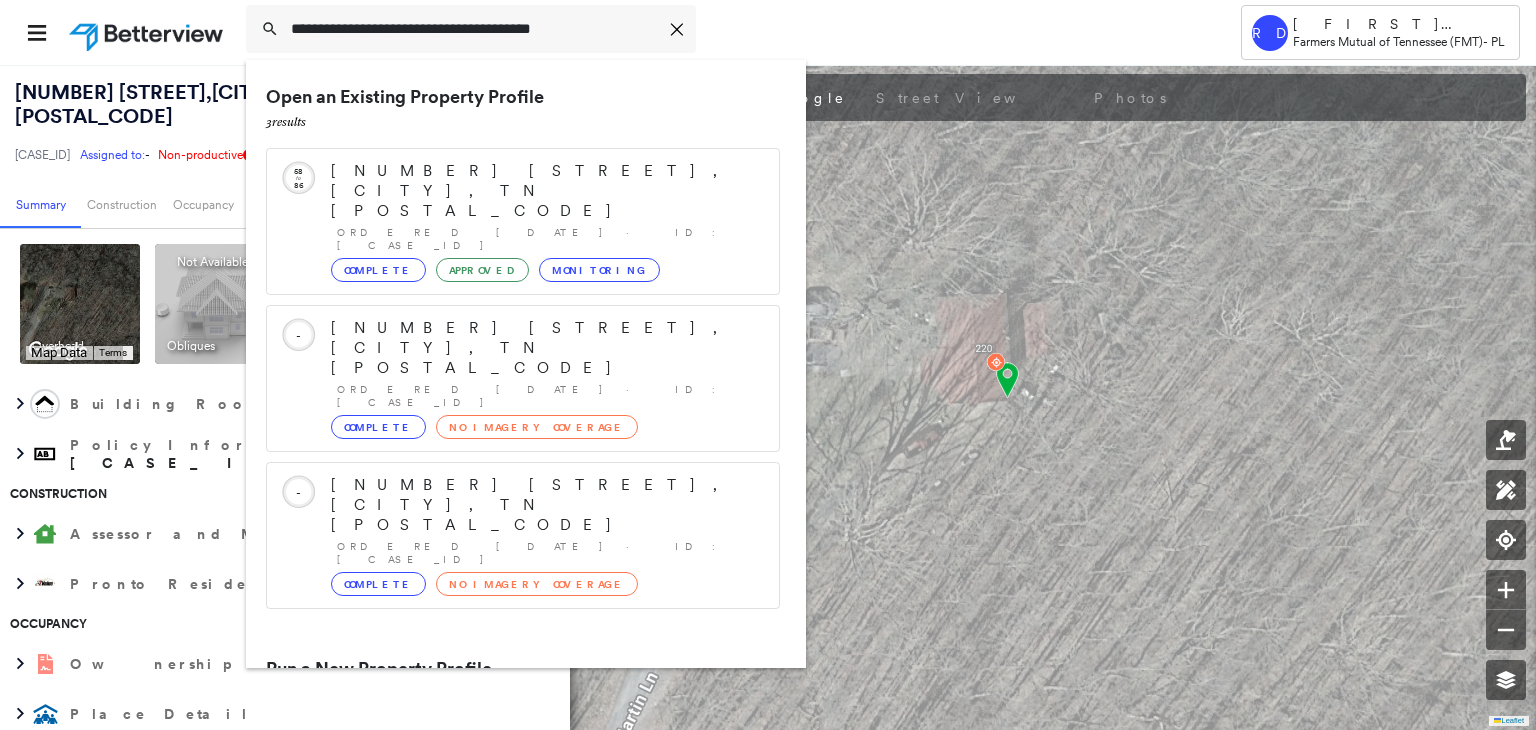 type on "**********" 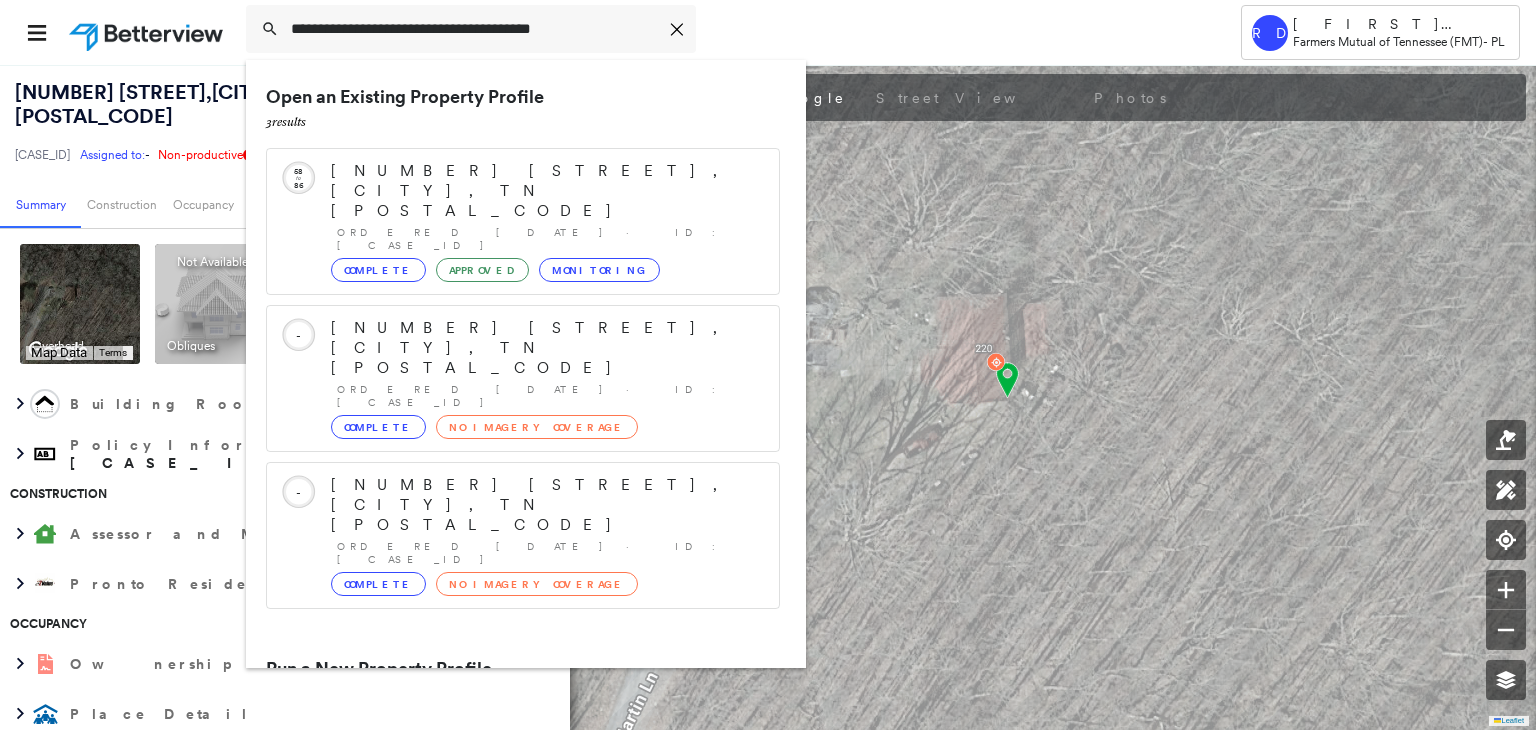 click on "[NUMBER] [STREET], [CITY], TN [POSTAL_CODE]" at bounding box center [501, 745] 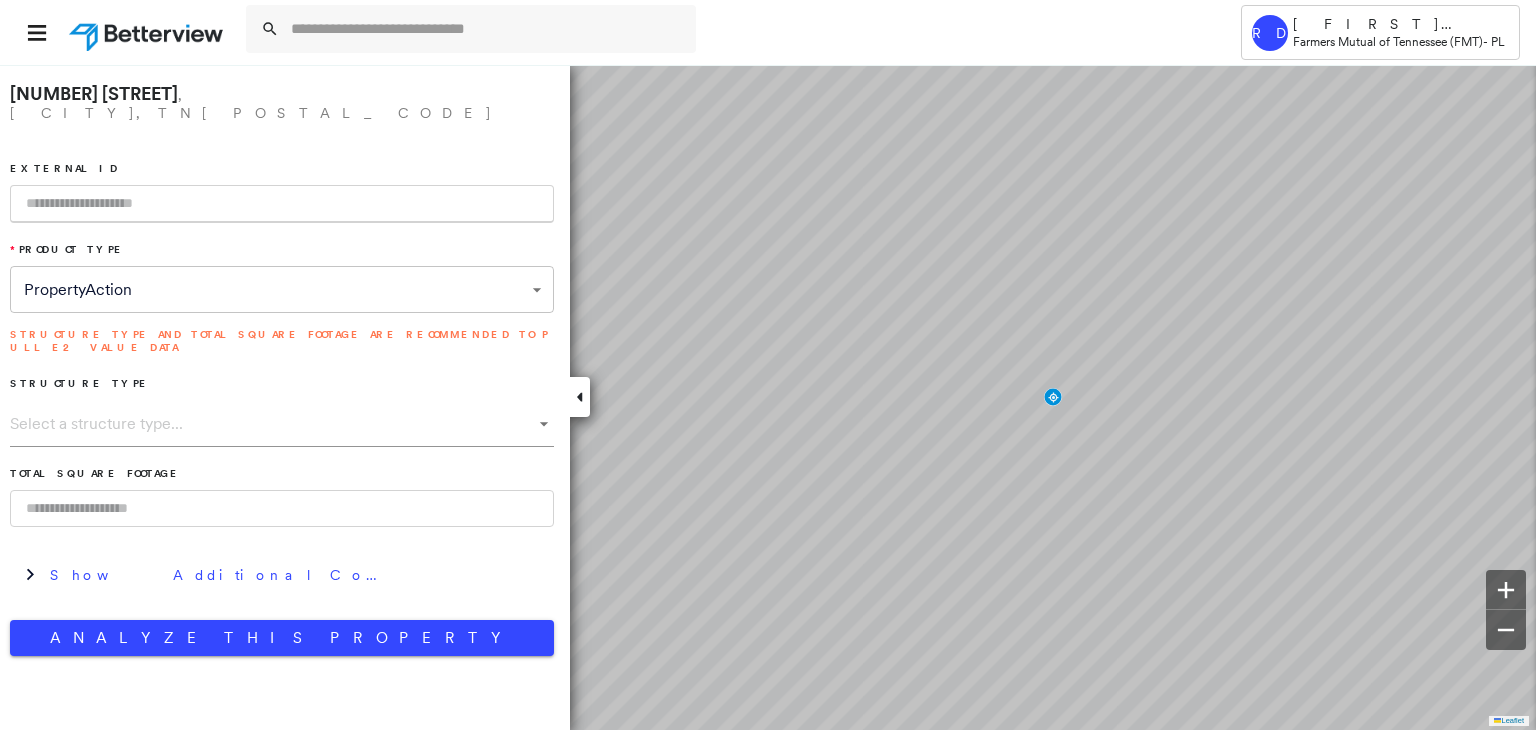 paste on "**********" 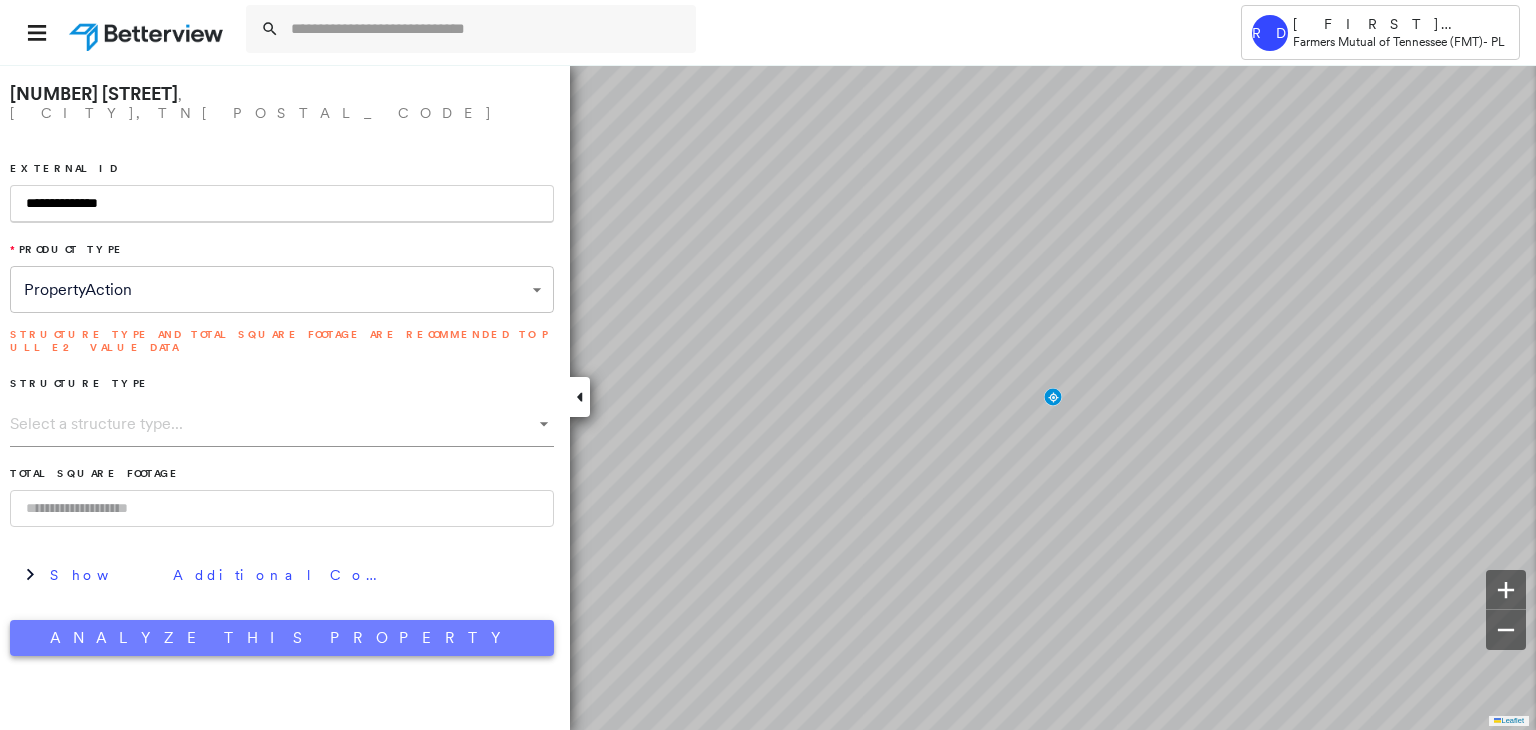 type on "**********" 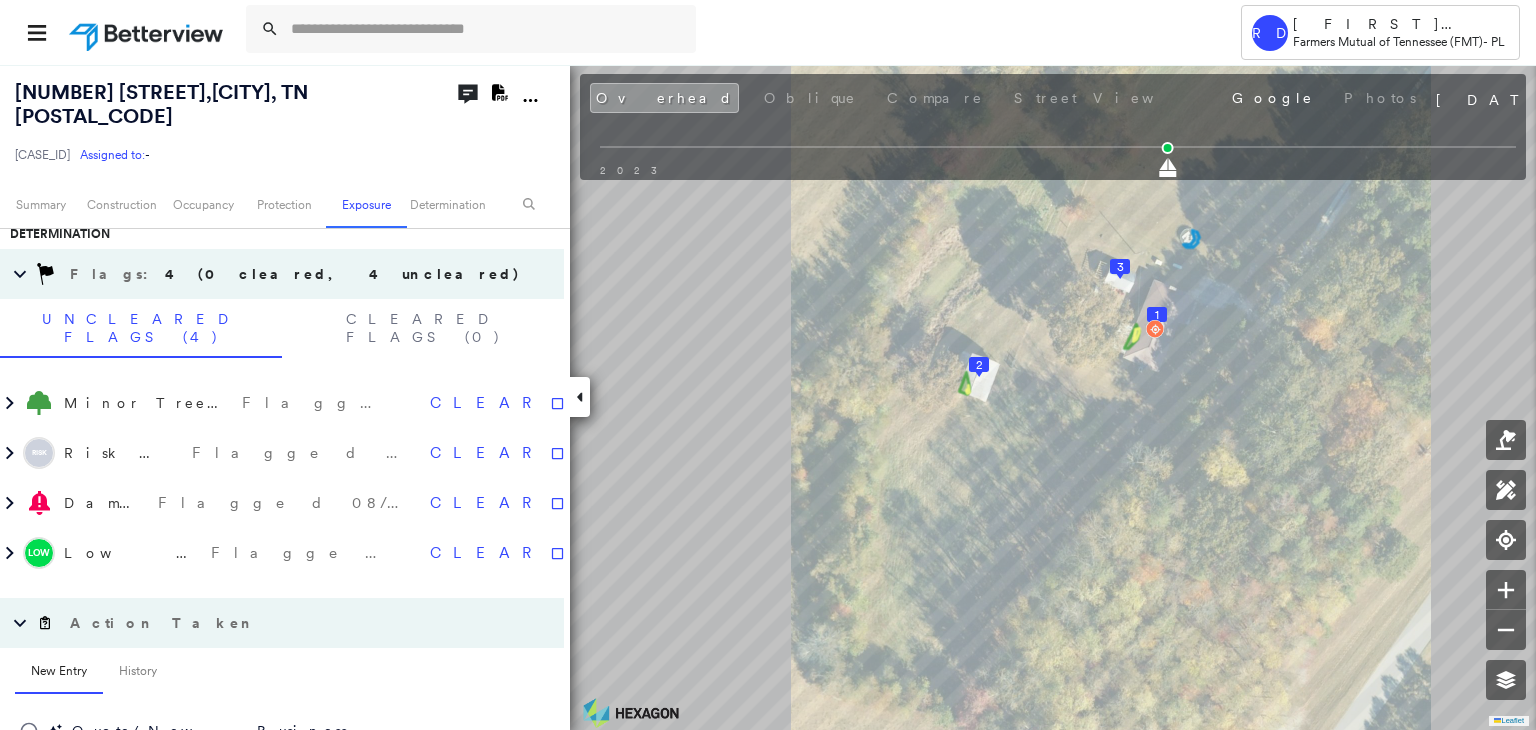 scroll, scrollTop: 1200, scrollLeft: 0, axis: vertical 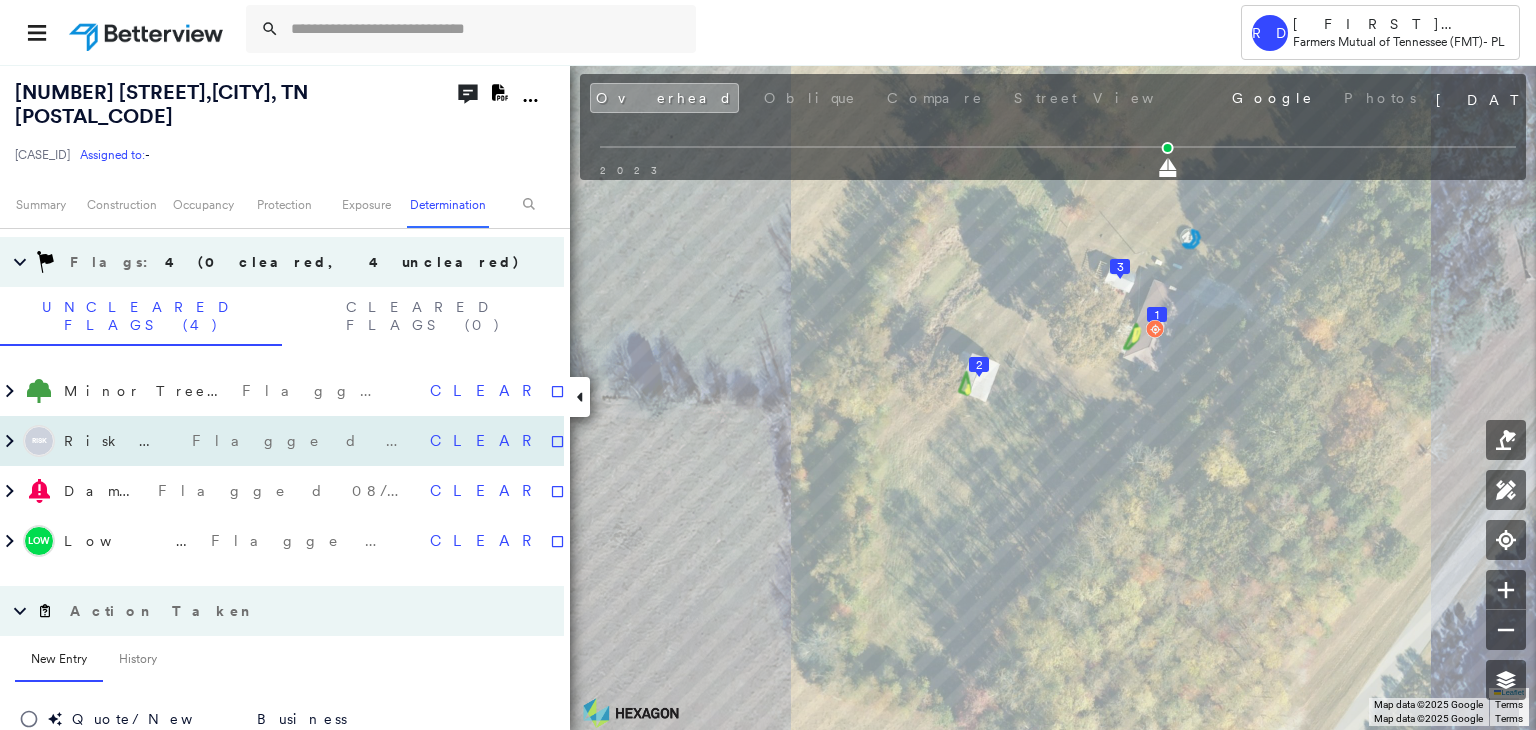 click on "Flagged 08/06/25" at bounding box center [303, 441] 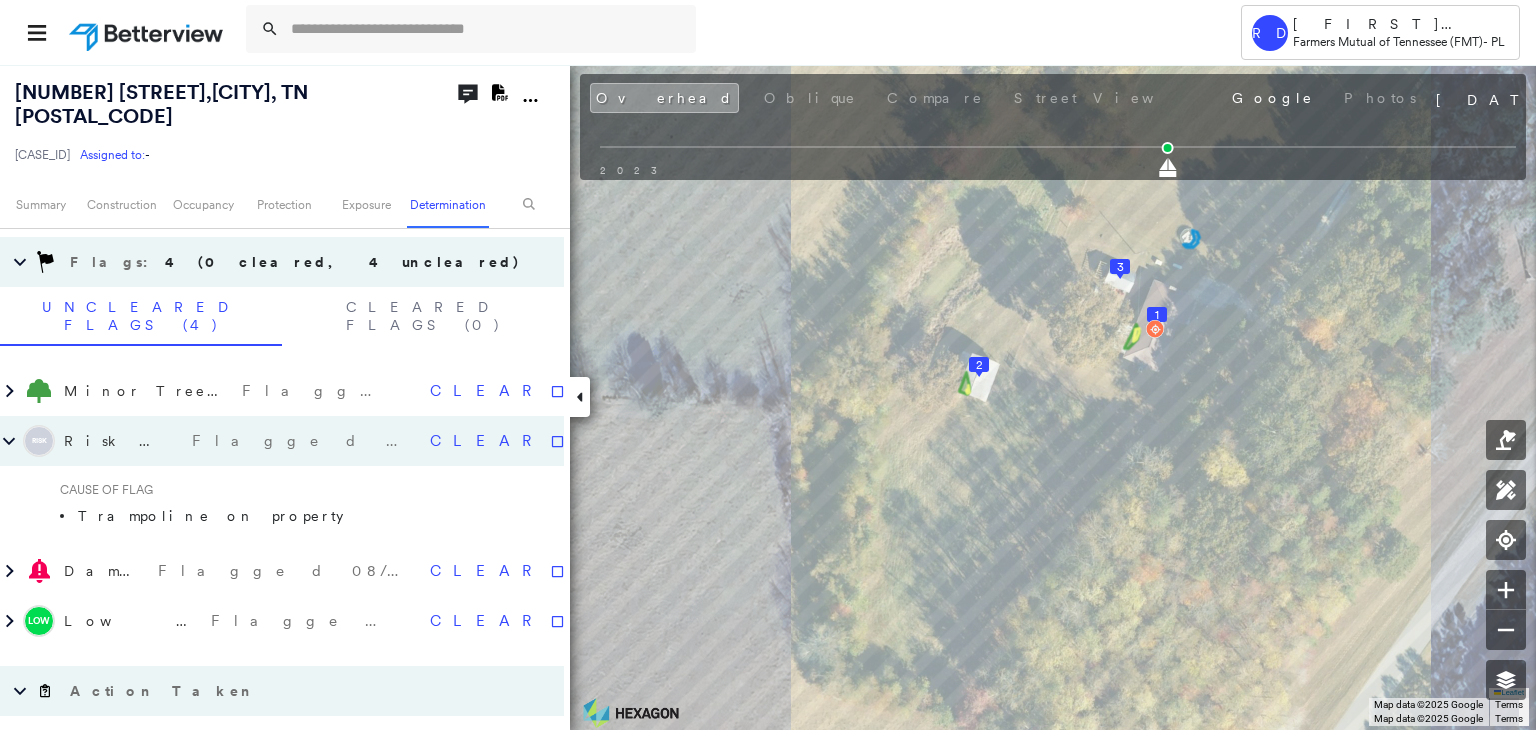 click on "Download PDF Report" 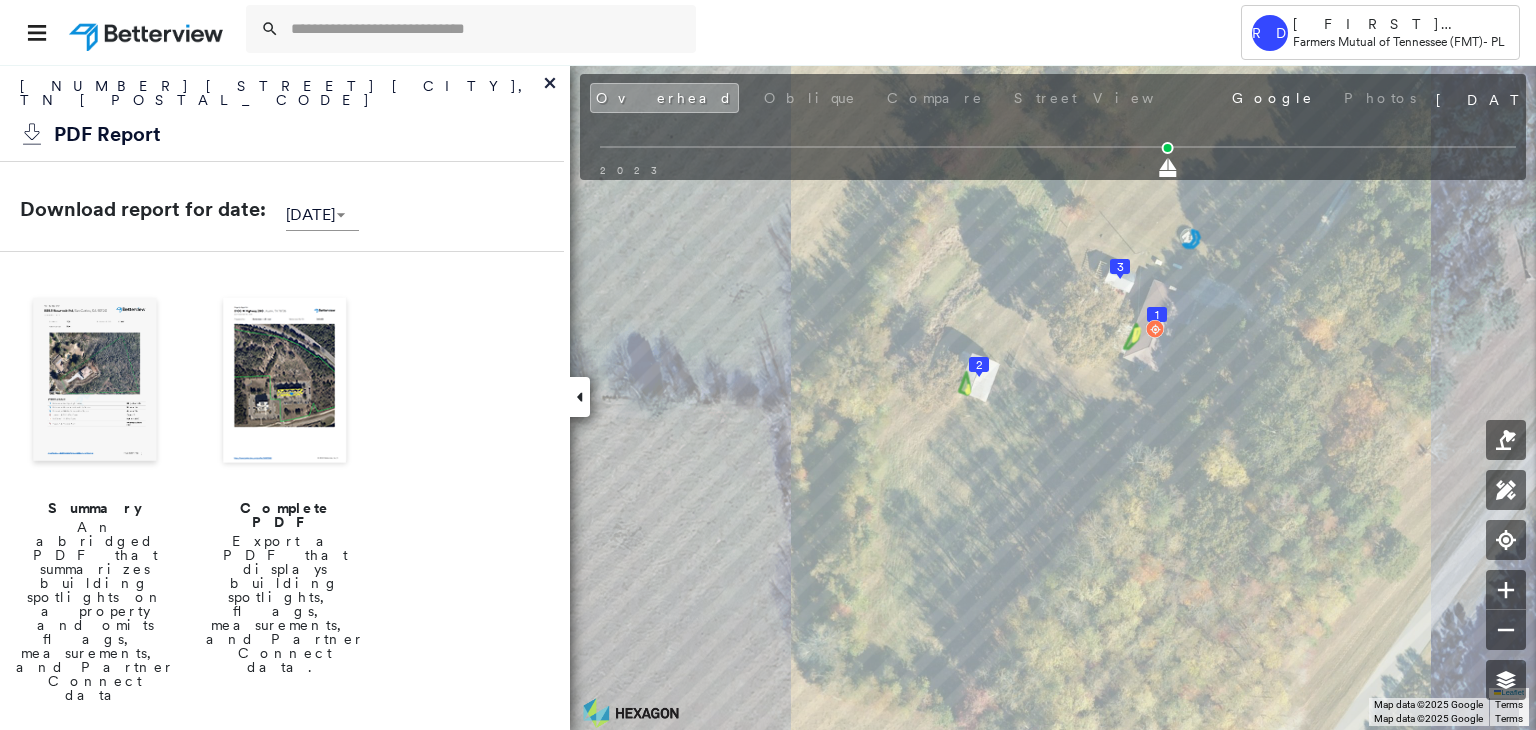 click at bounding box center [285, 382] 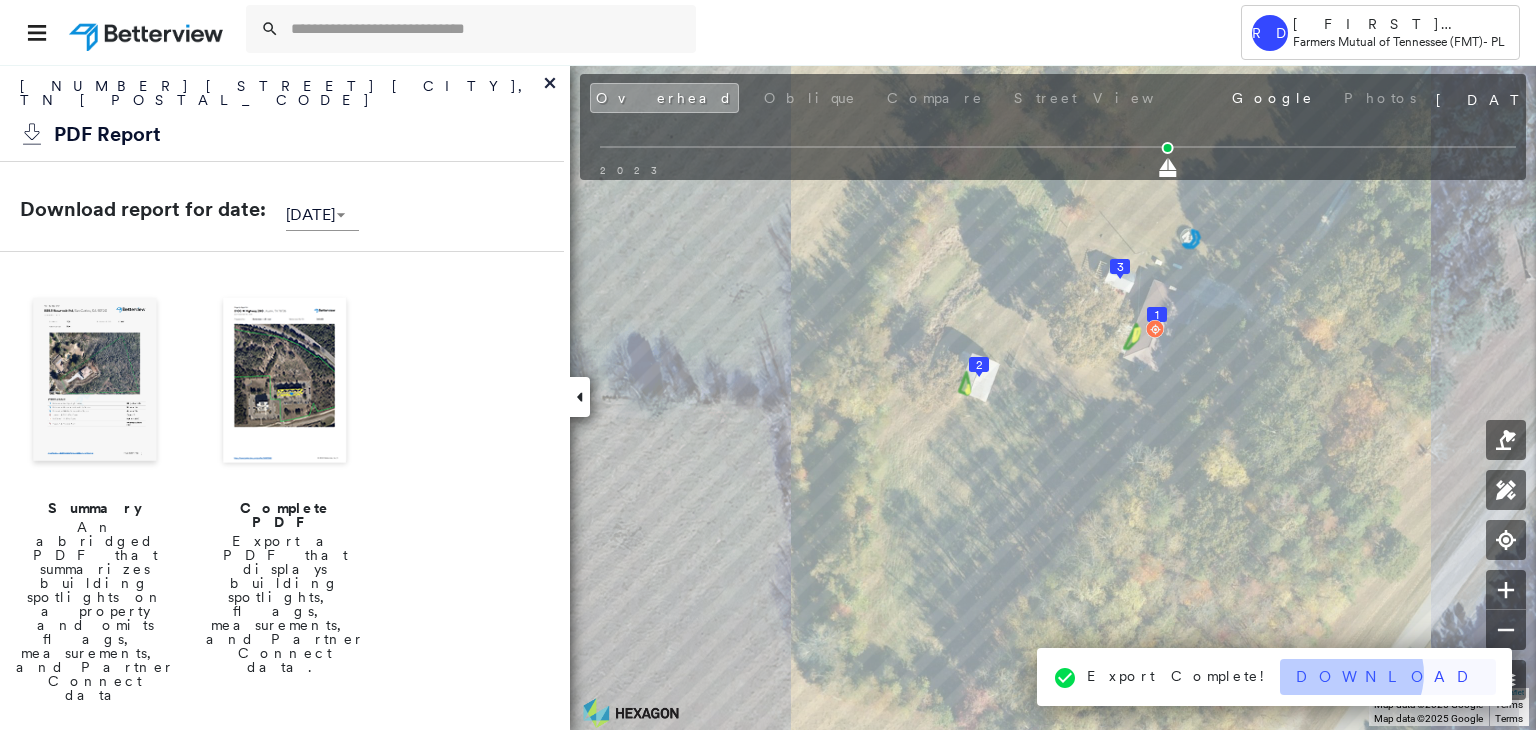 click on "Download" at bounding box center (1388, 677) 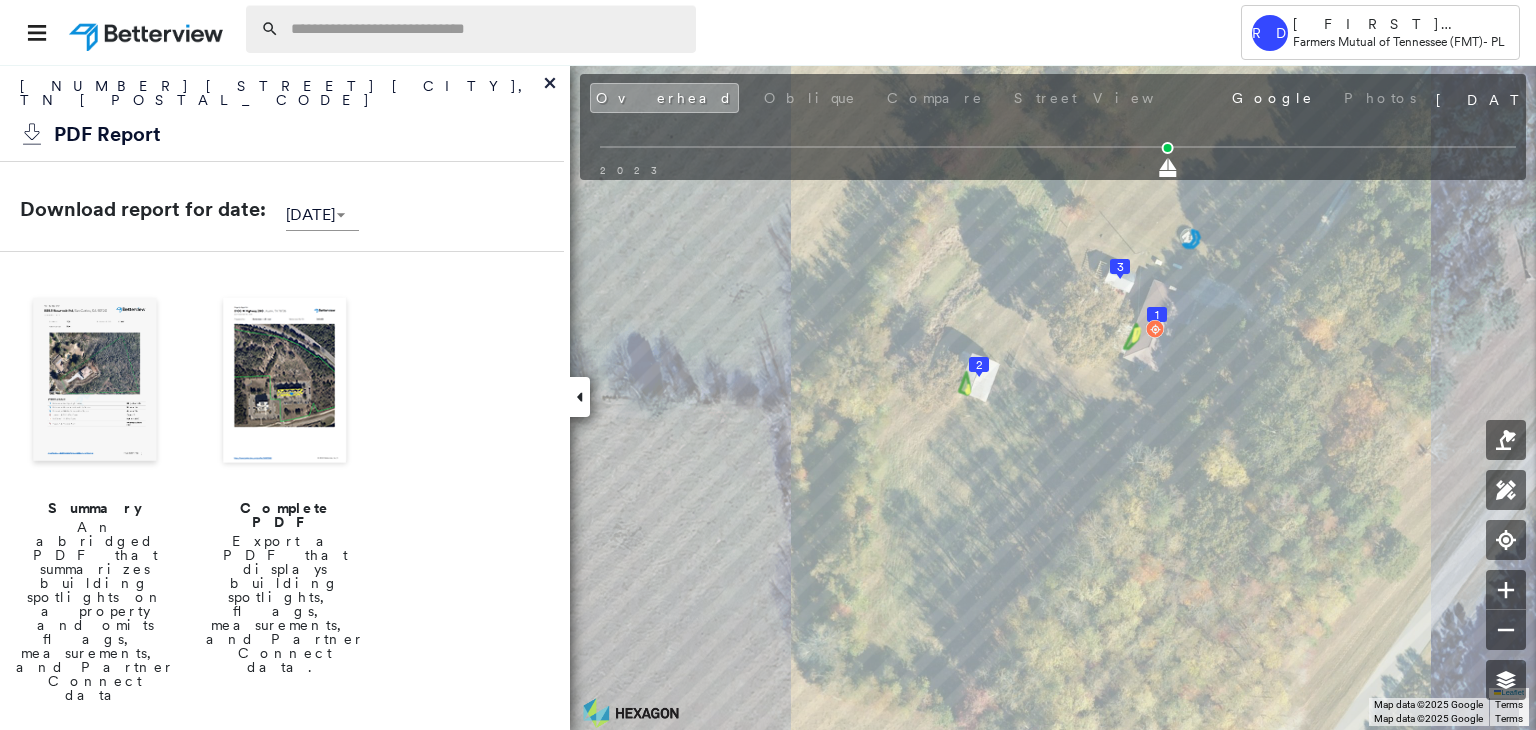 paste on "**********" 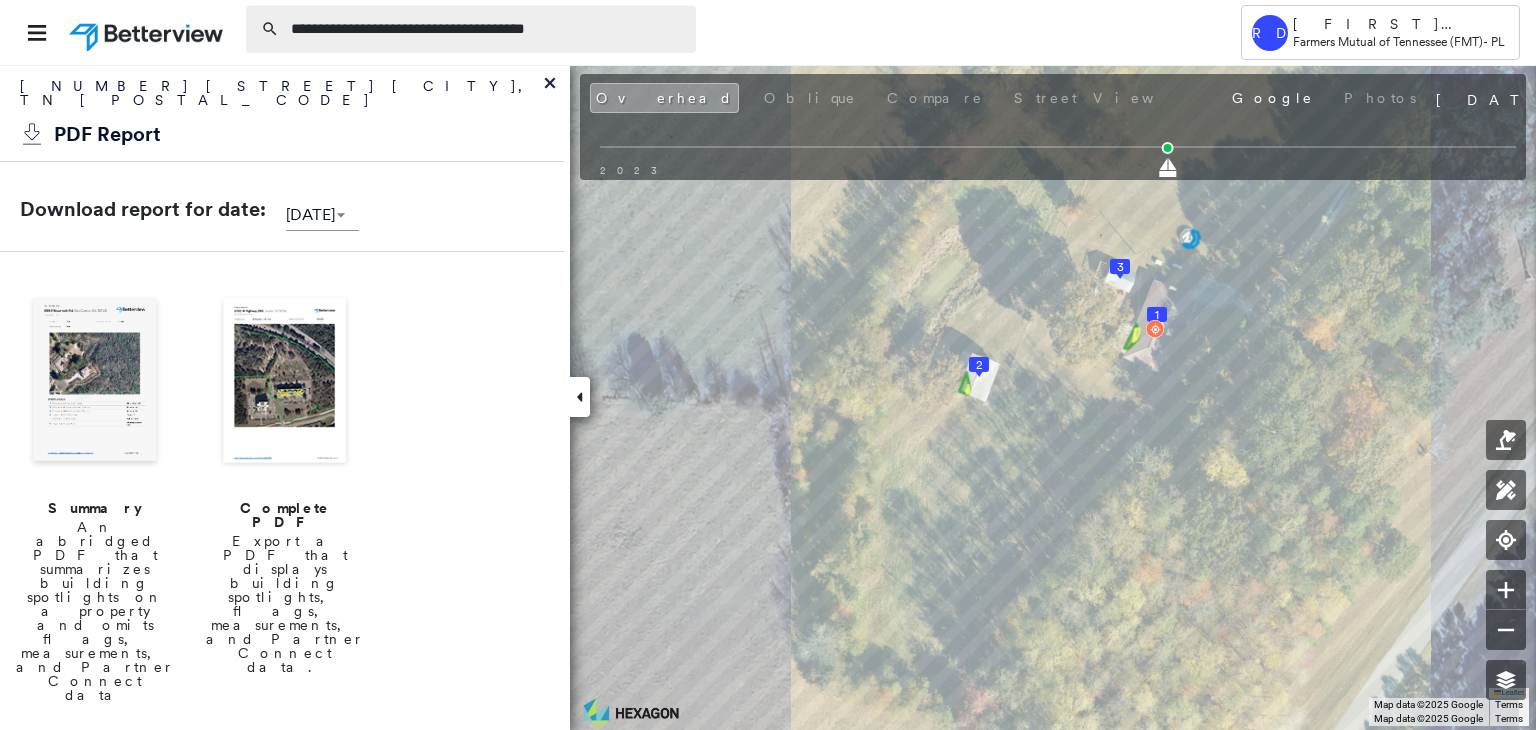 click on "**********" at bounding box center (487, 29) 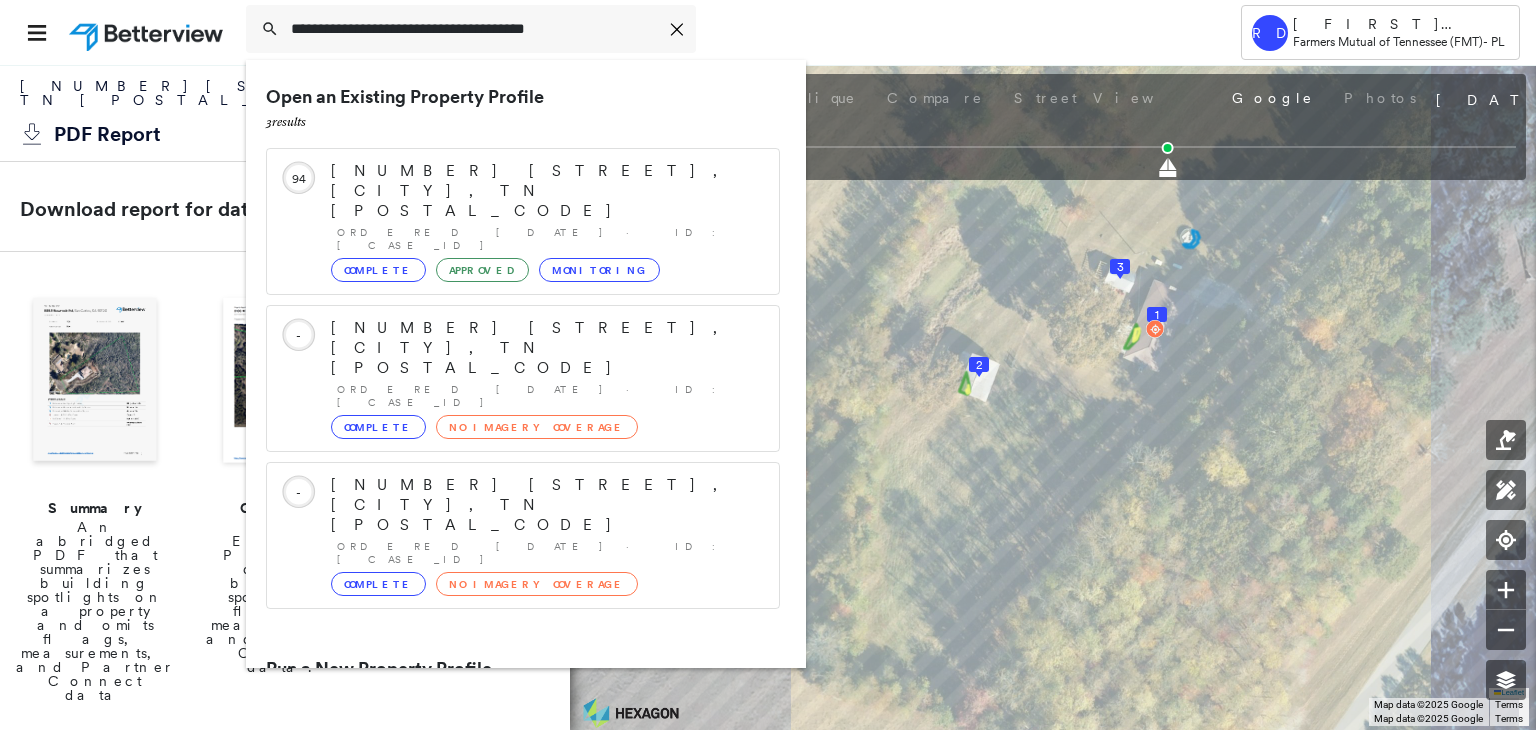 type on "**********" 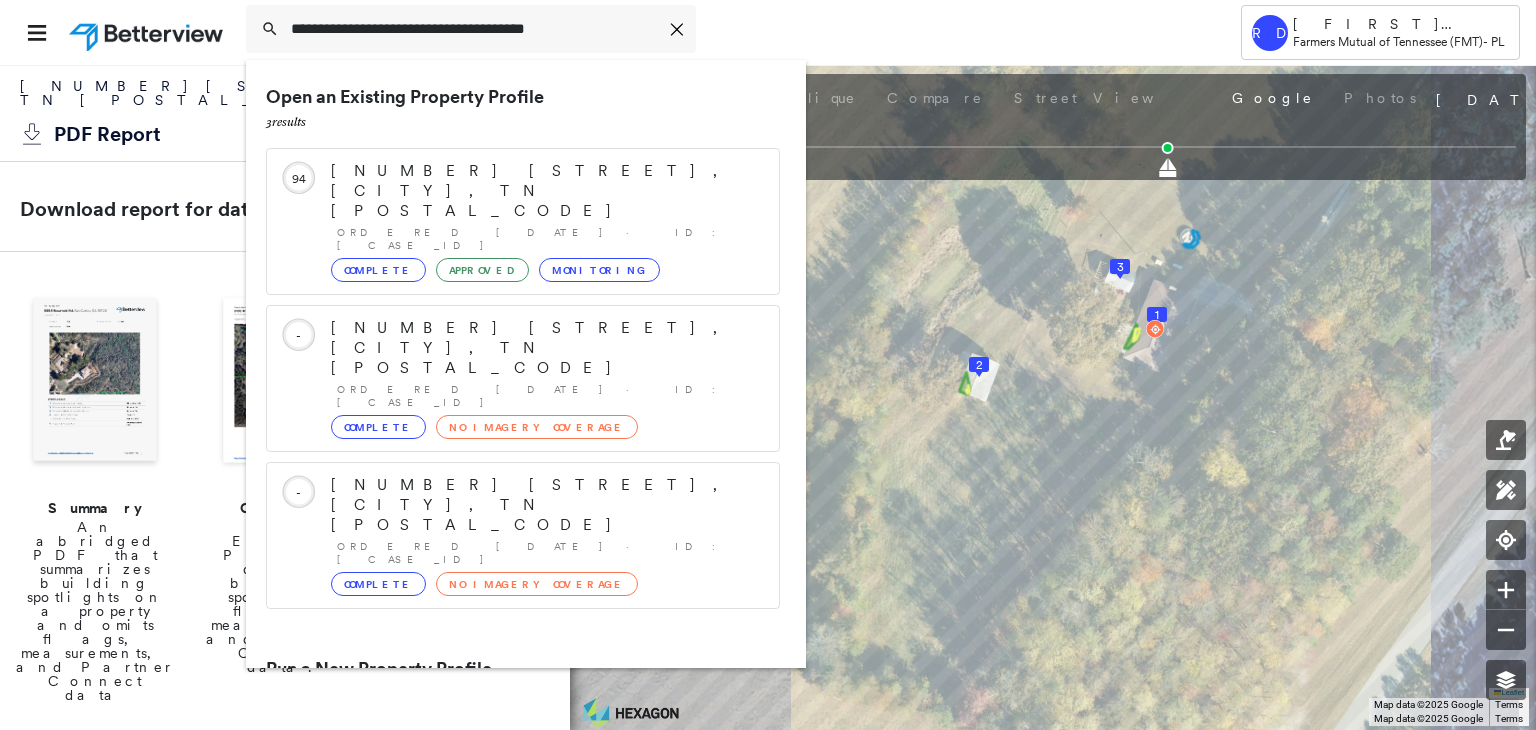 click on "[NUMBER] [STREET], [CITY], TN [POSTAL_CODE]" at bounding box center [501, 745] 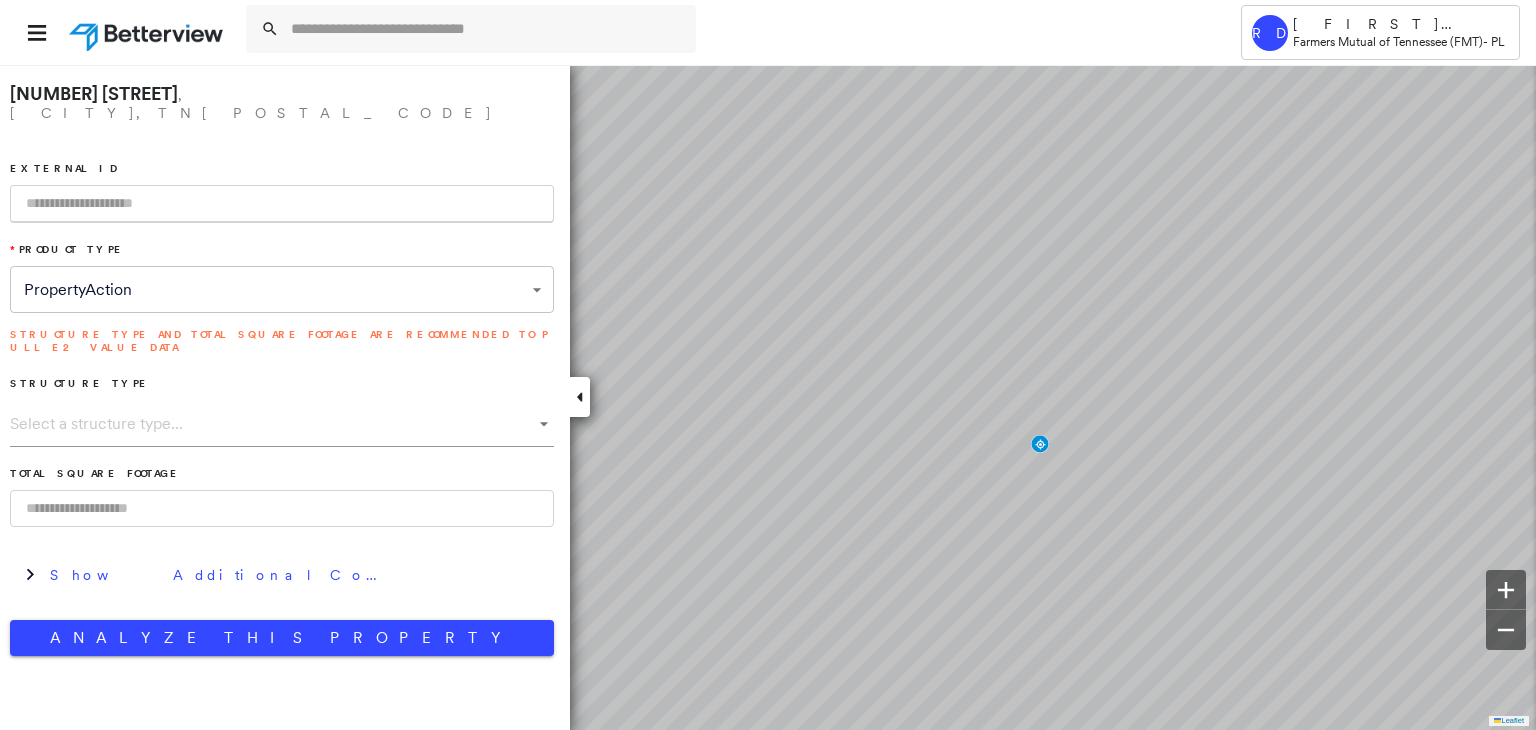 paste on "**********" 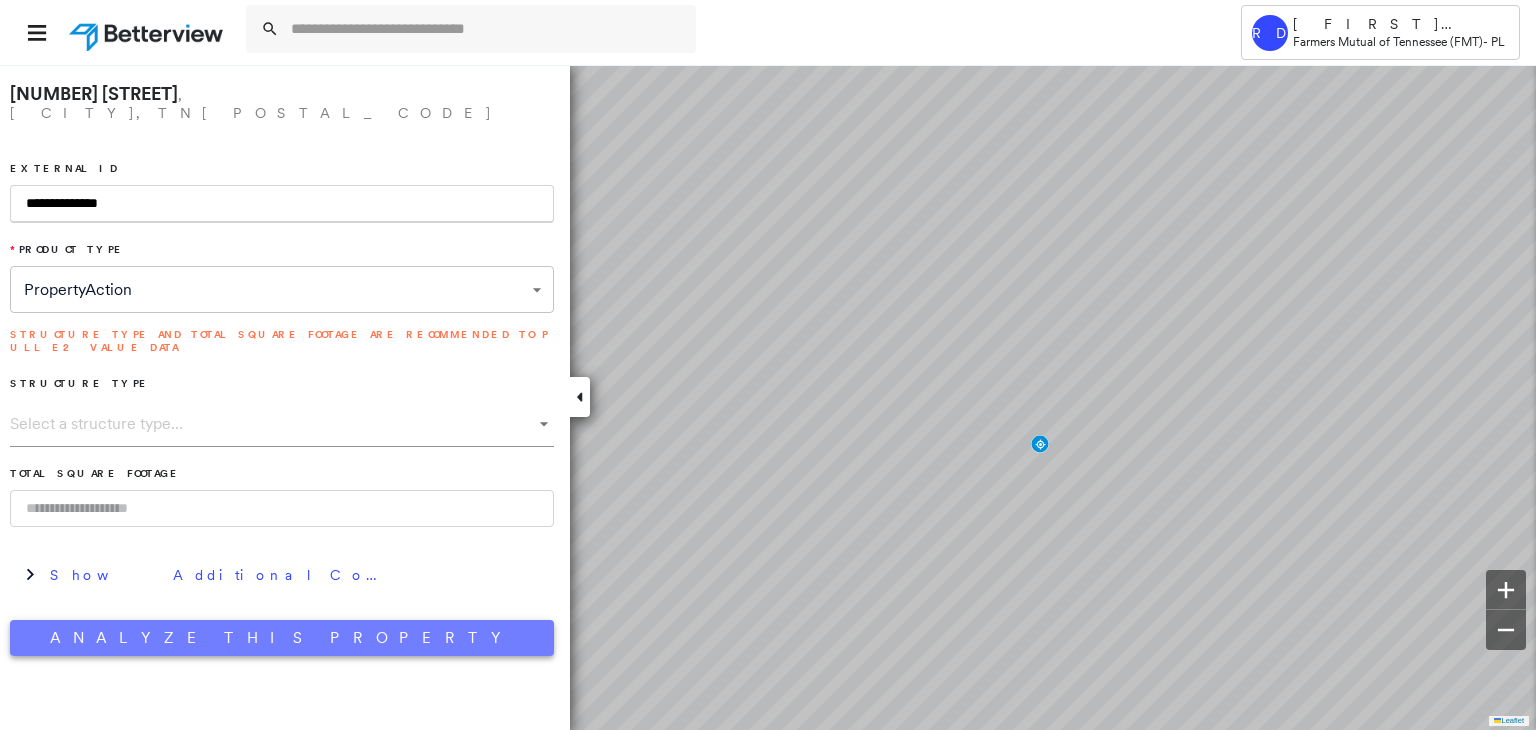 type on "**********" 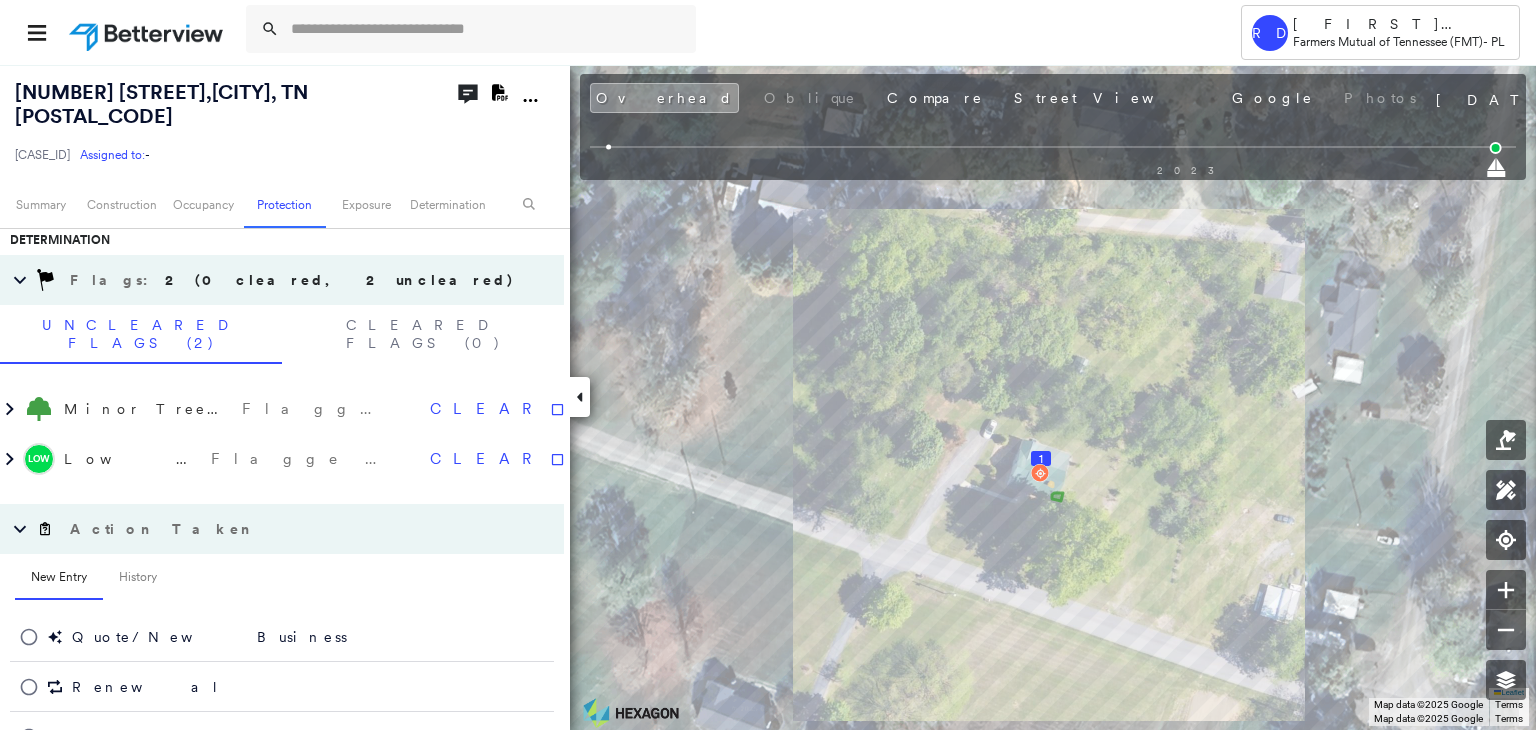 scroll, scrollTop: 1200, scrollLeft: 0, axis: vertical 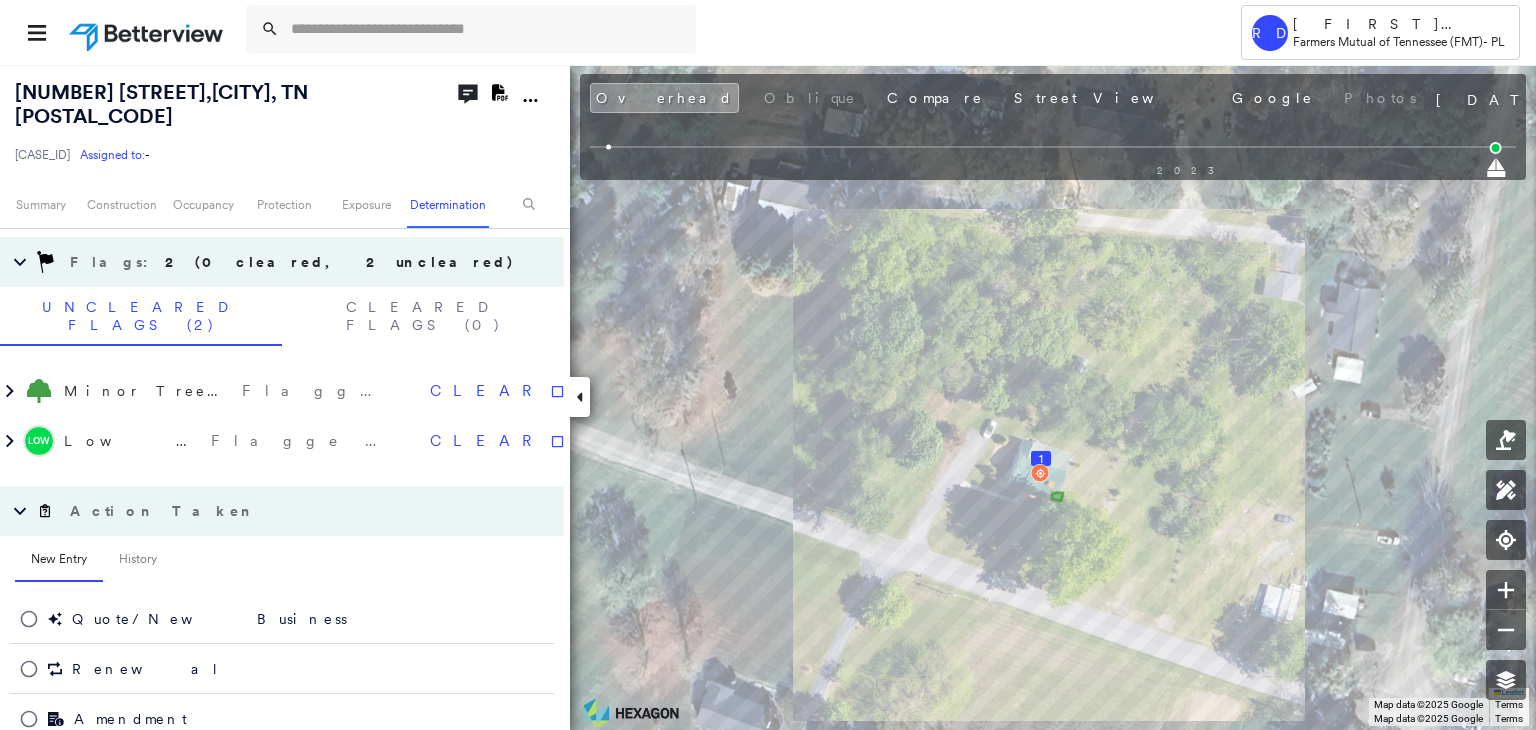 click 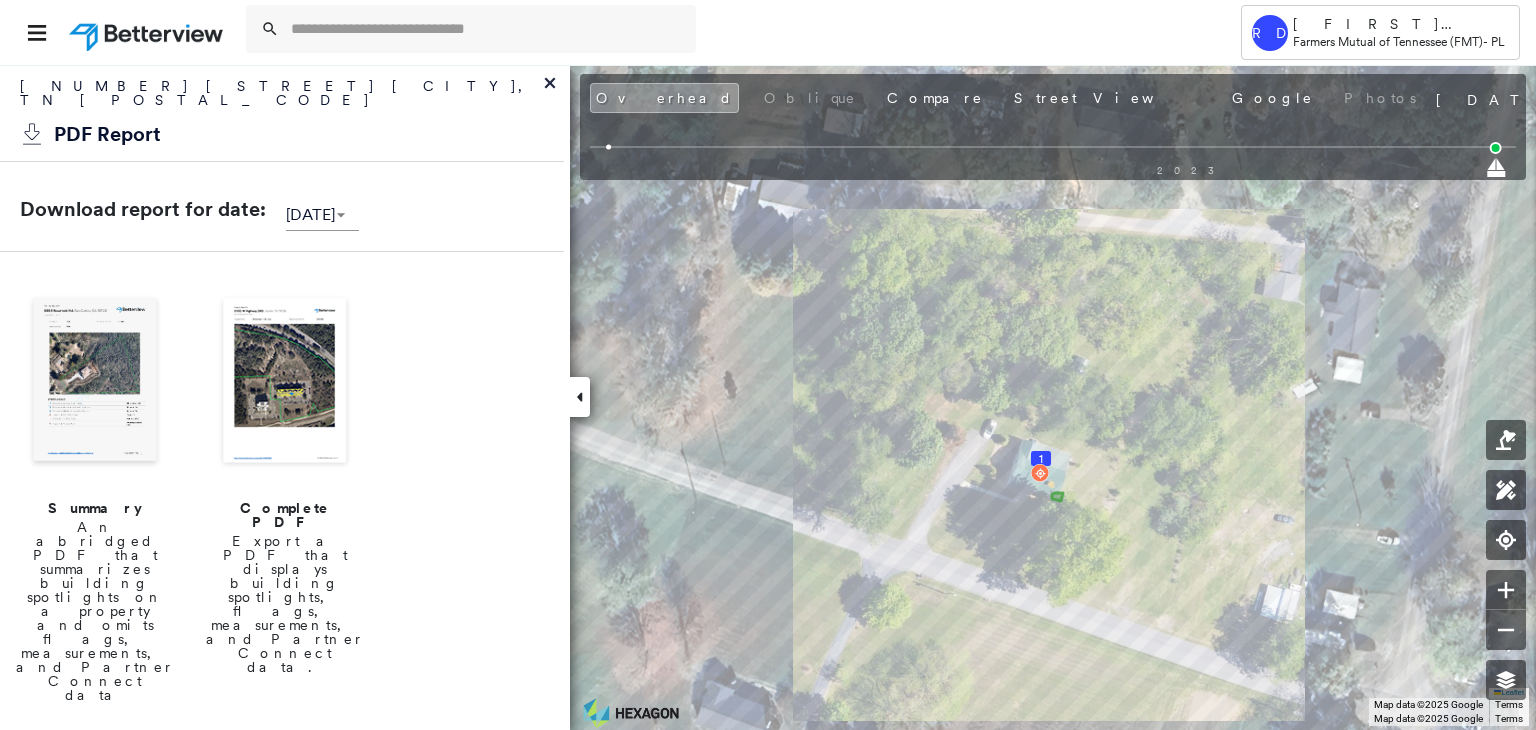 click at bounding box center [285, 382] 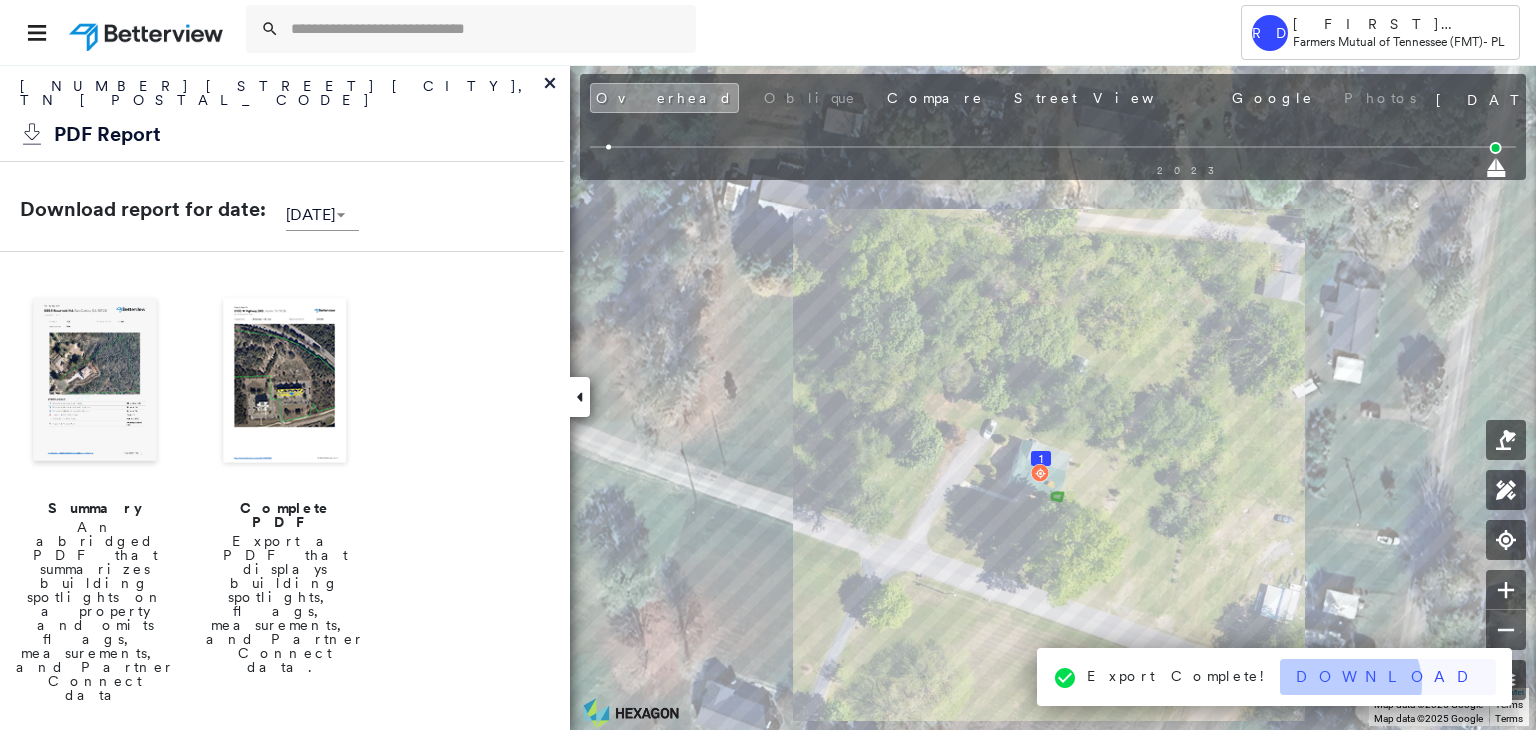 click on "Download" at bounding box center [1388, 677] 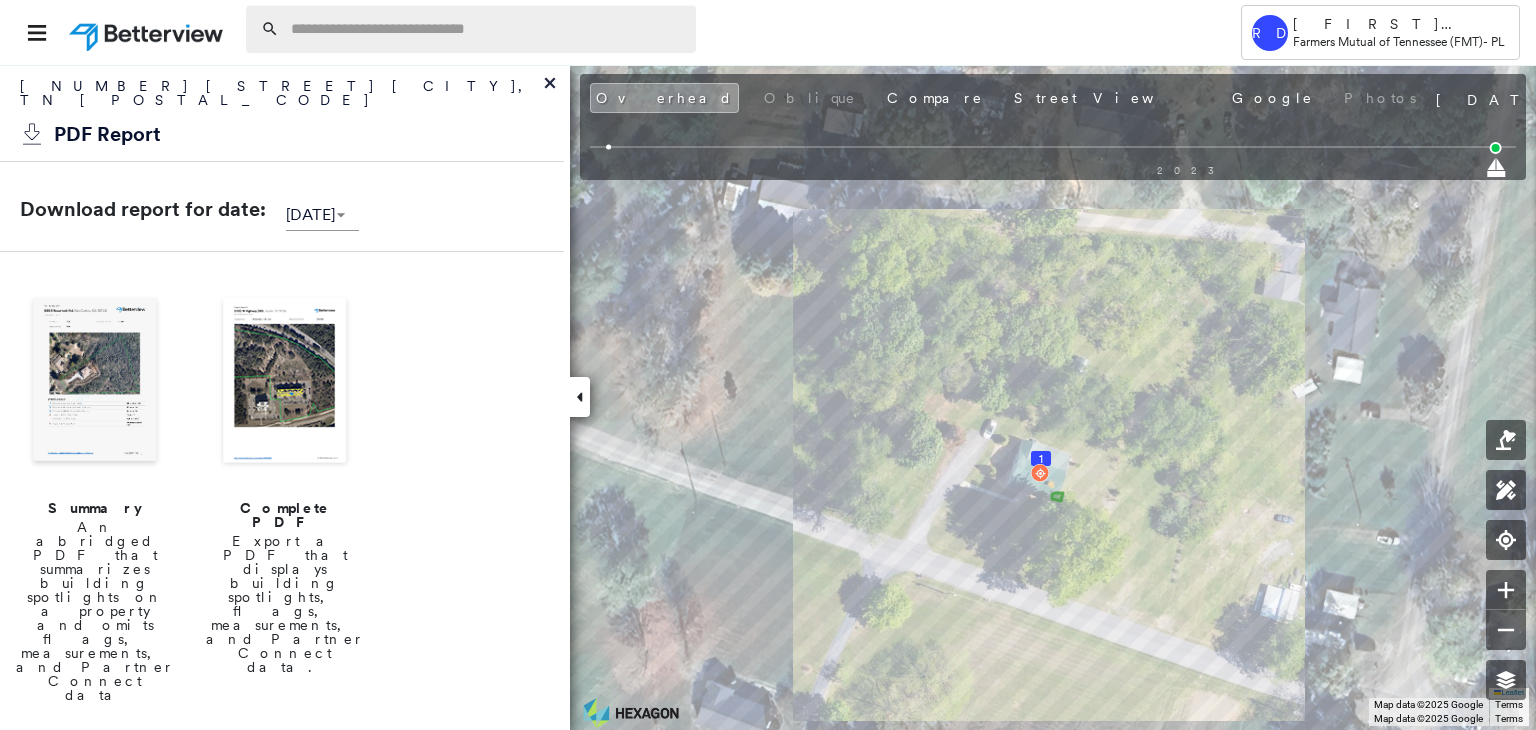 paste on "**********" 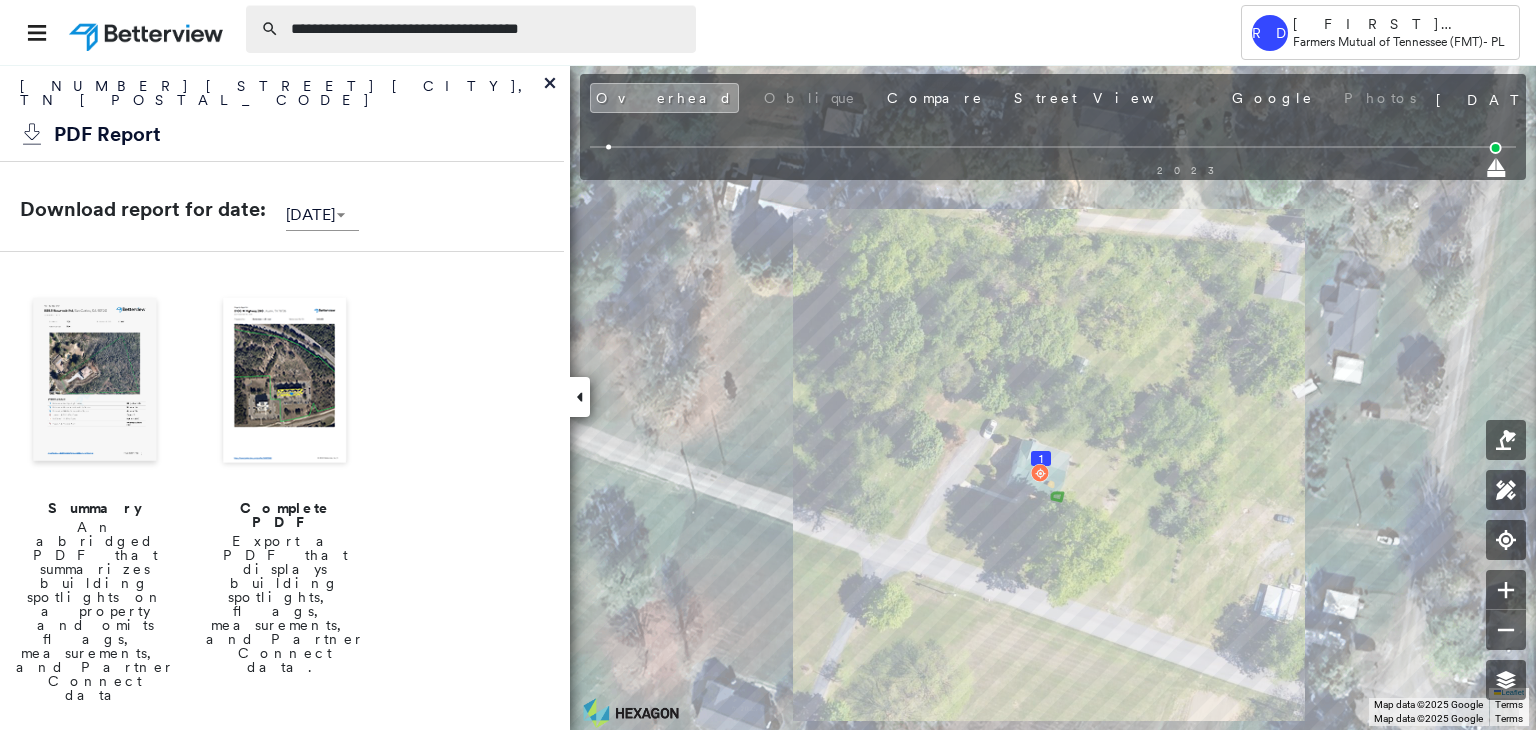 click on "**********" at bounding box center (487, 29) 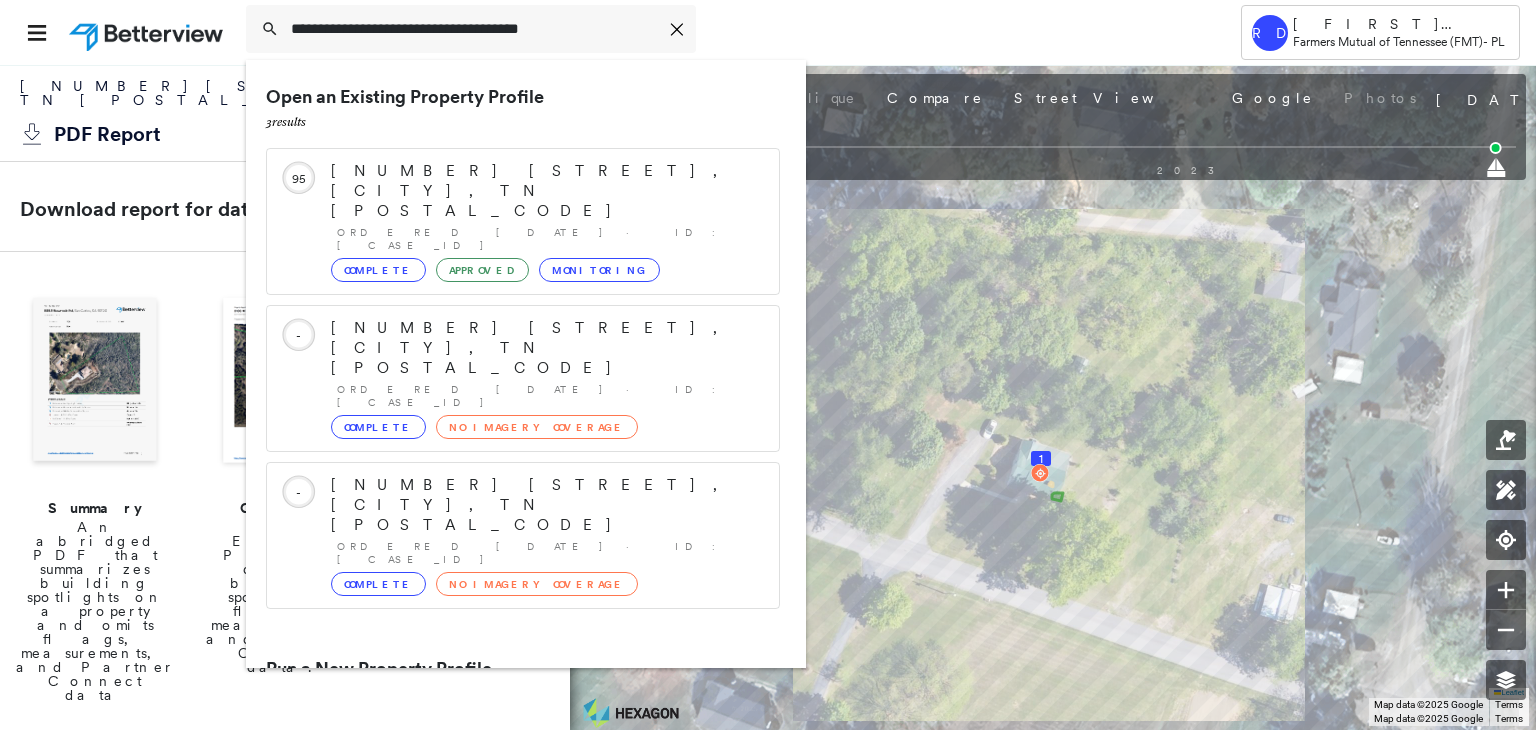 type on "**********" 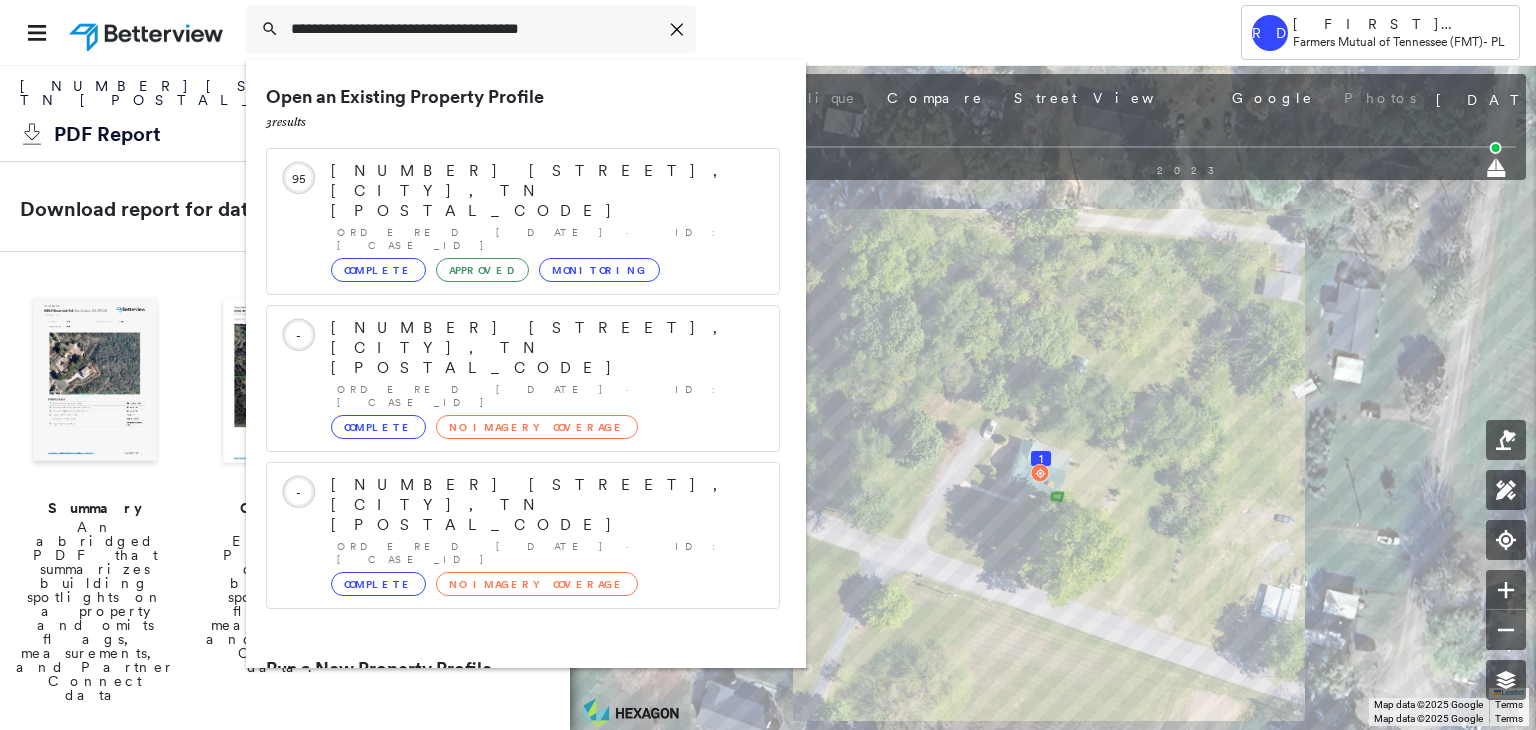 click on "[NUMBER] [STREET], [CITY], TN [POSTAL_CODE]" at bounding box center (501, 745) 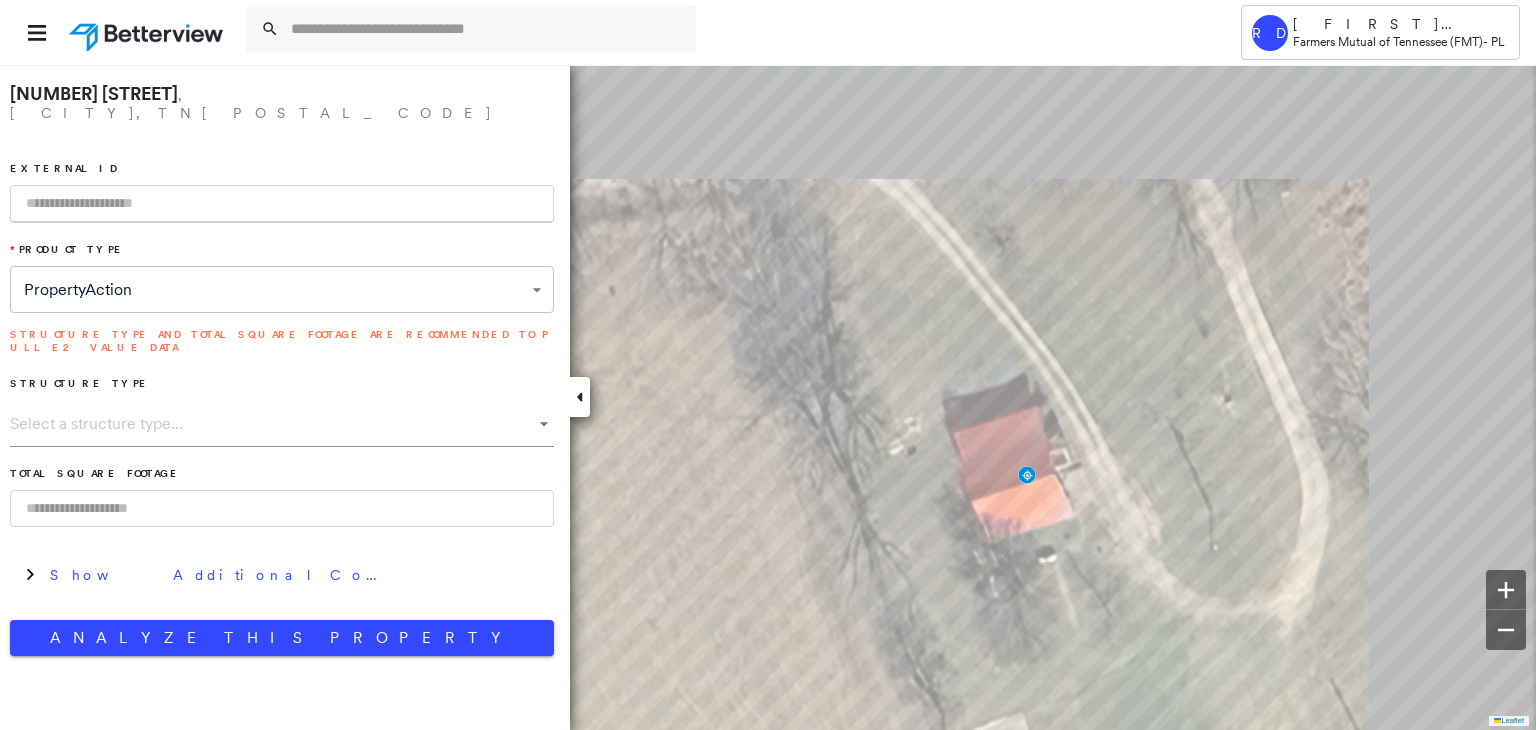 paste on "**********" 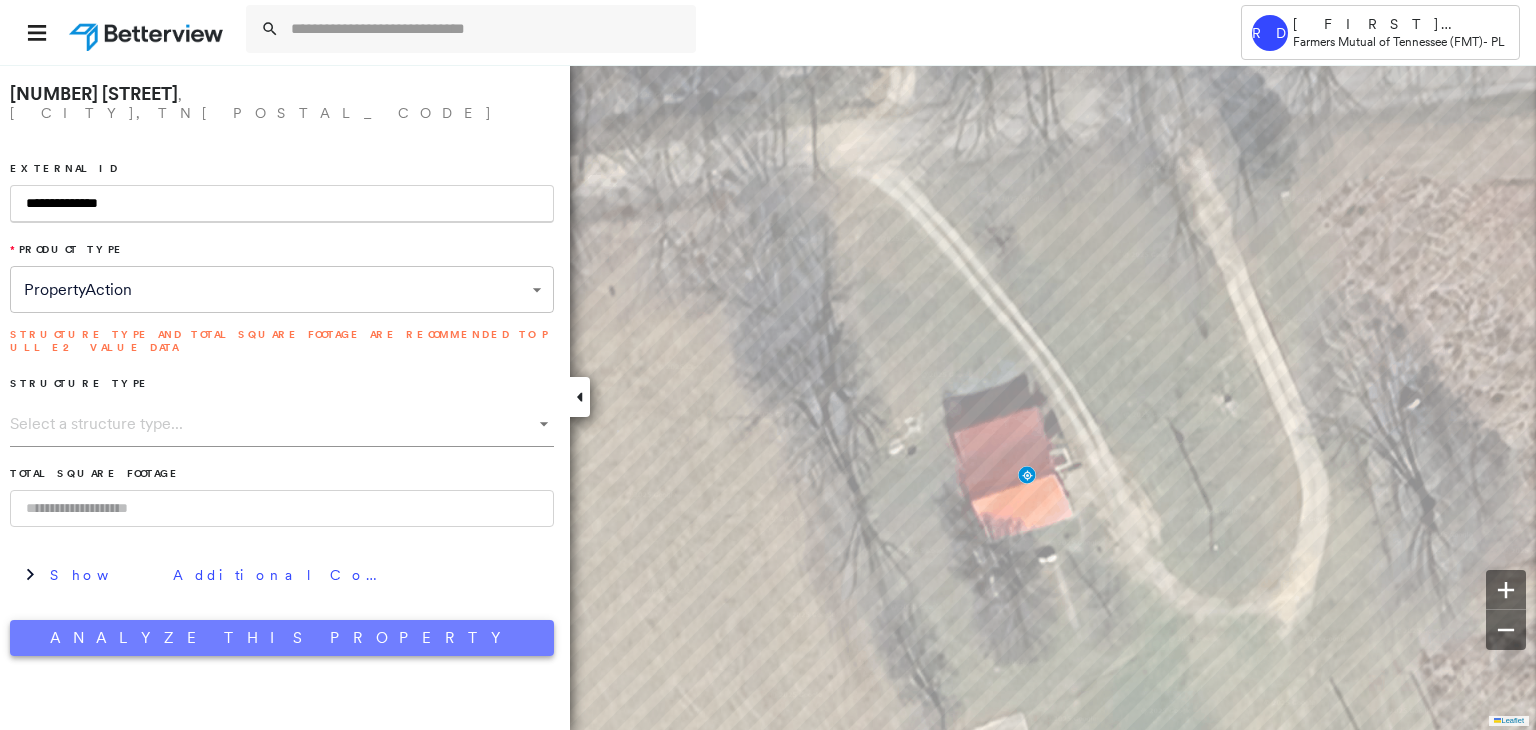 type on "**********" 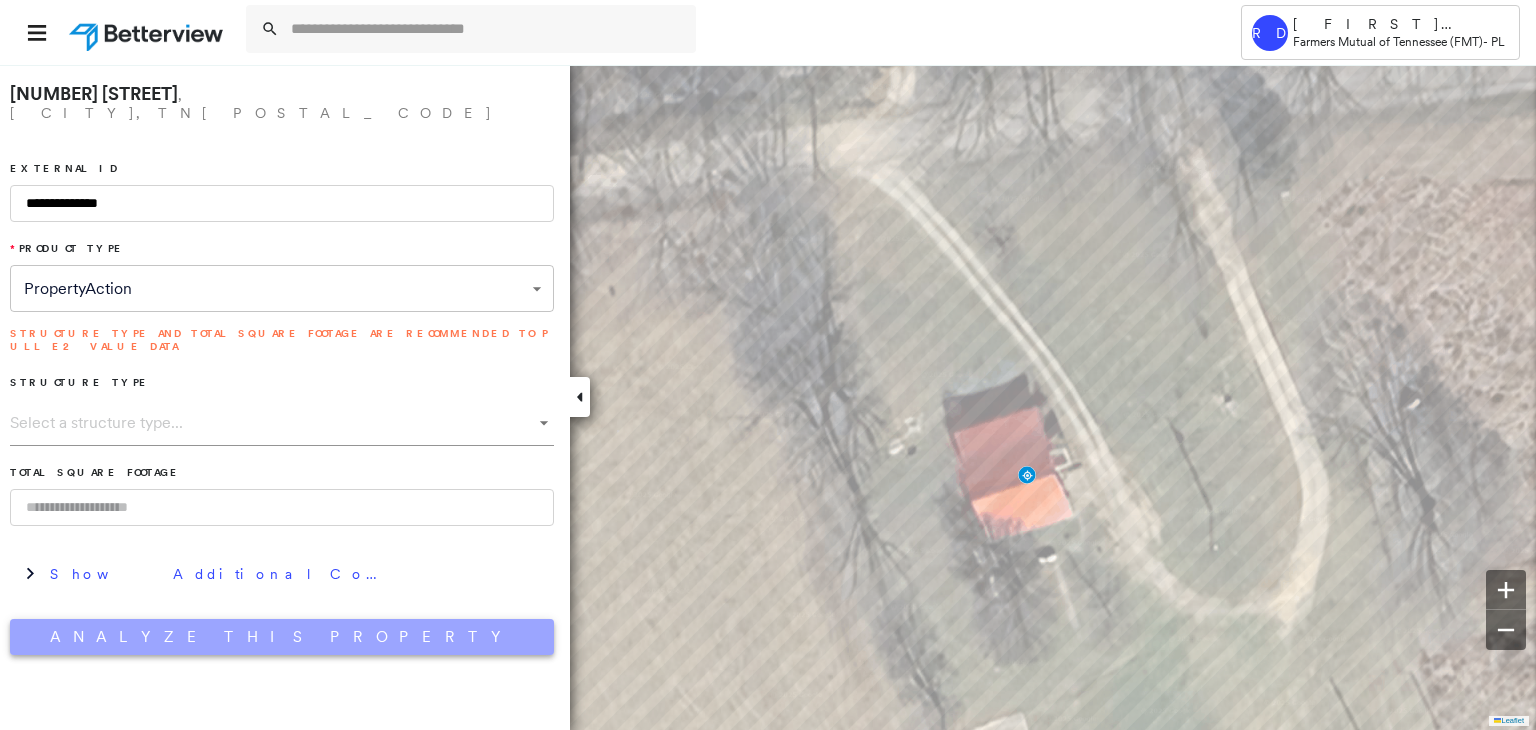 click on "Analyze This Property" at bounding box center [282, 637] 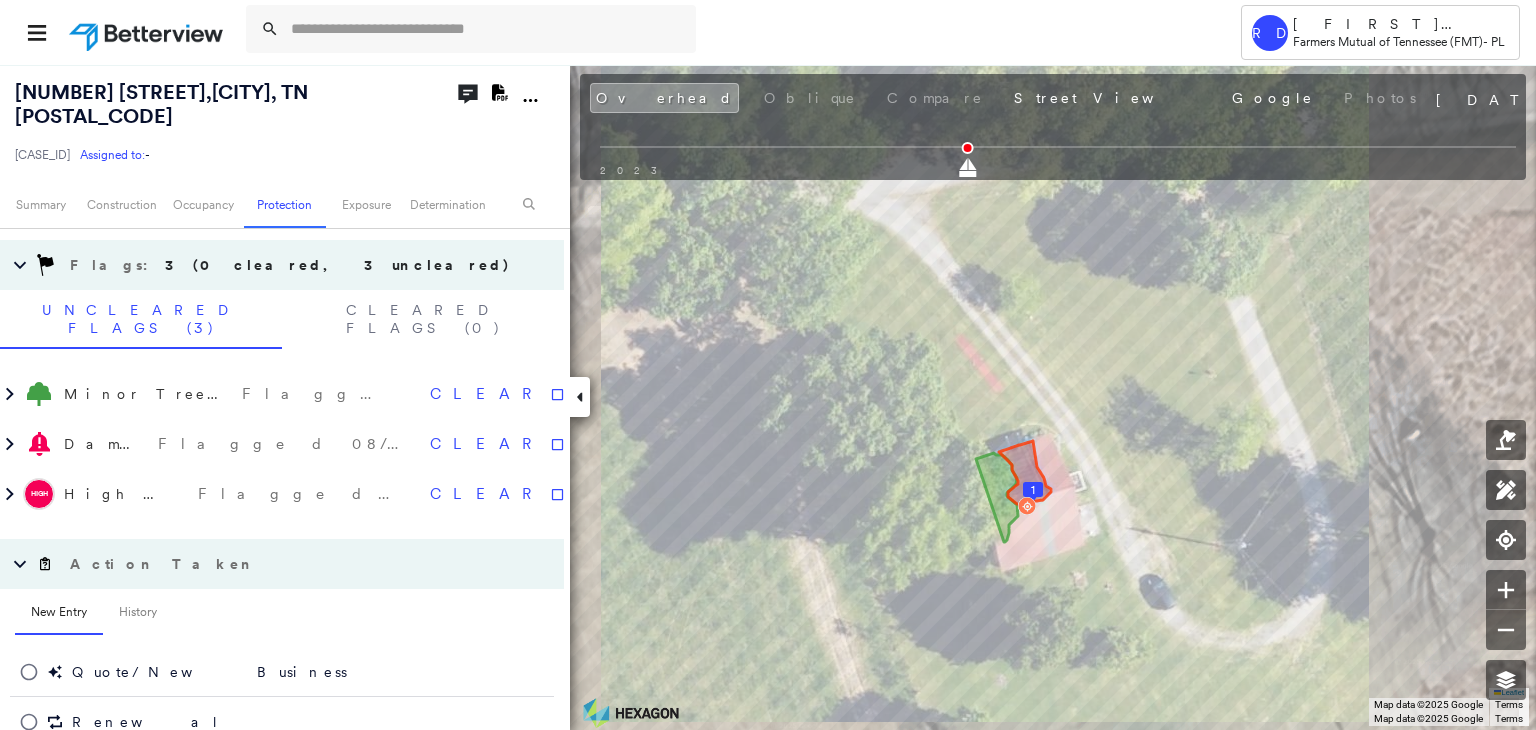 scroll, scrollTop: 1100, scrollLeft: 0, axis: vertical 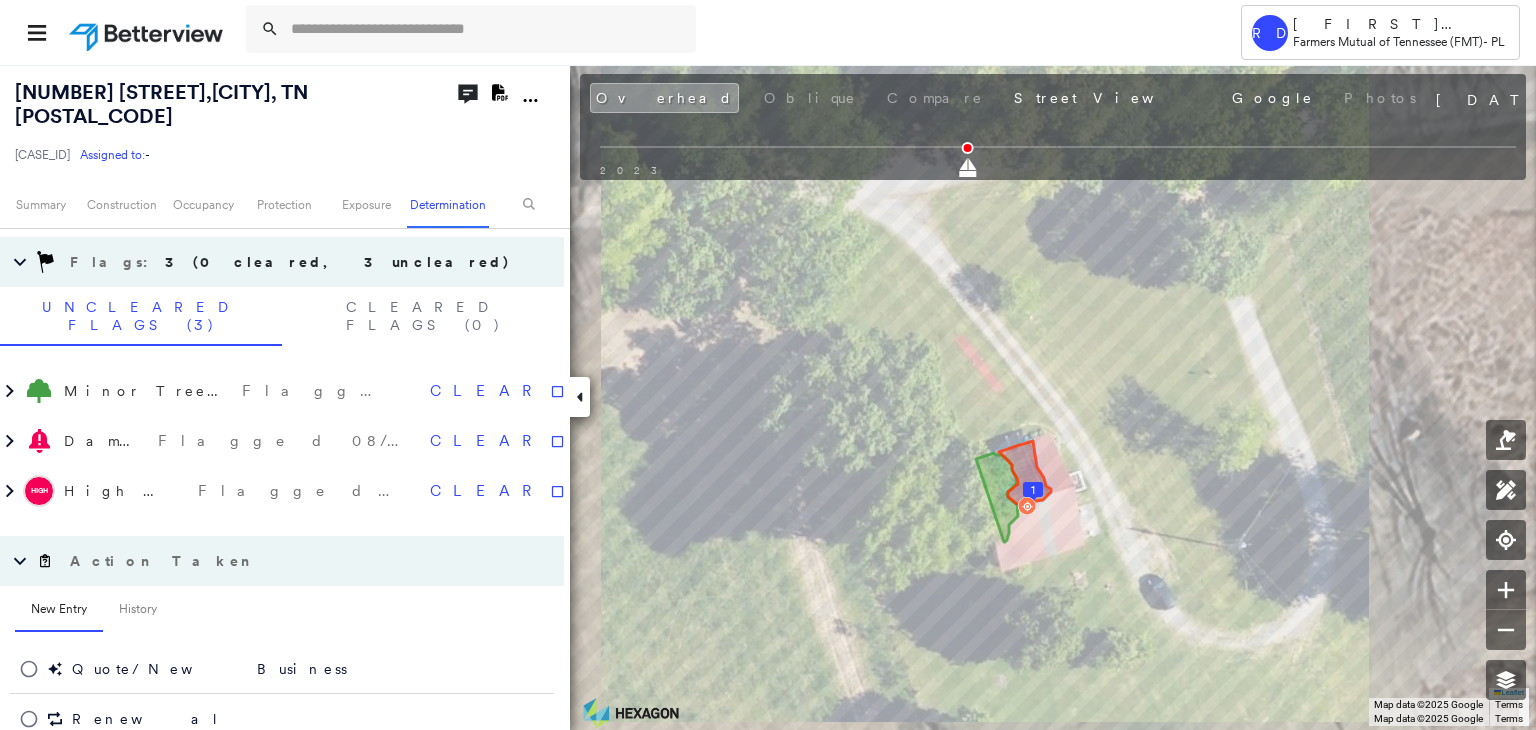 click 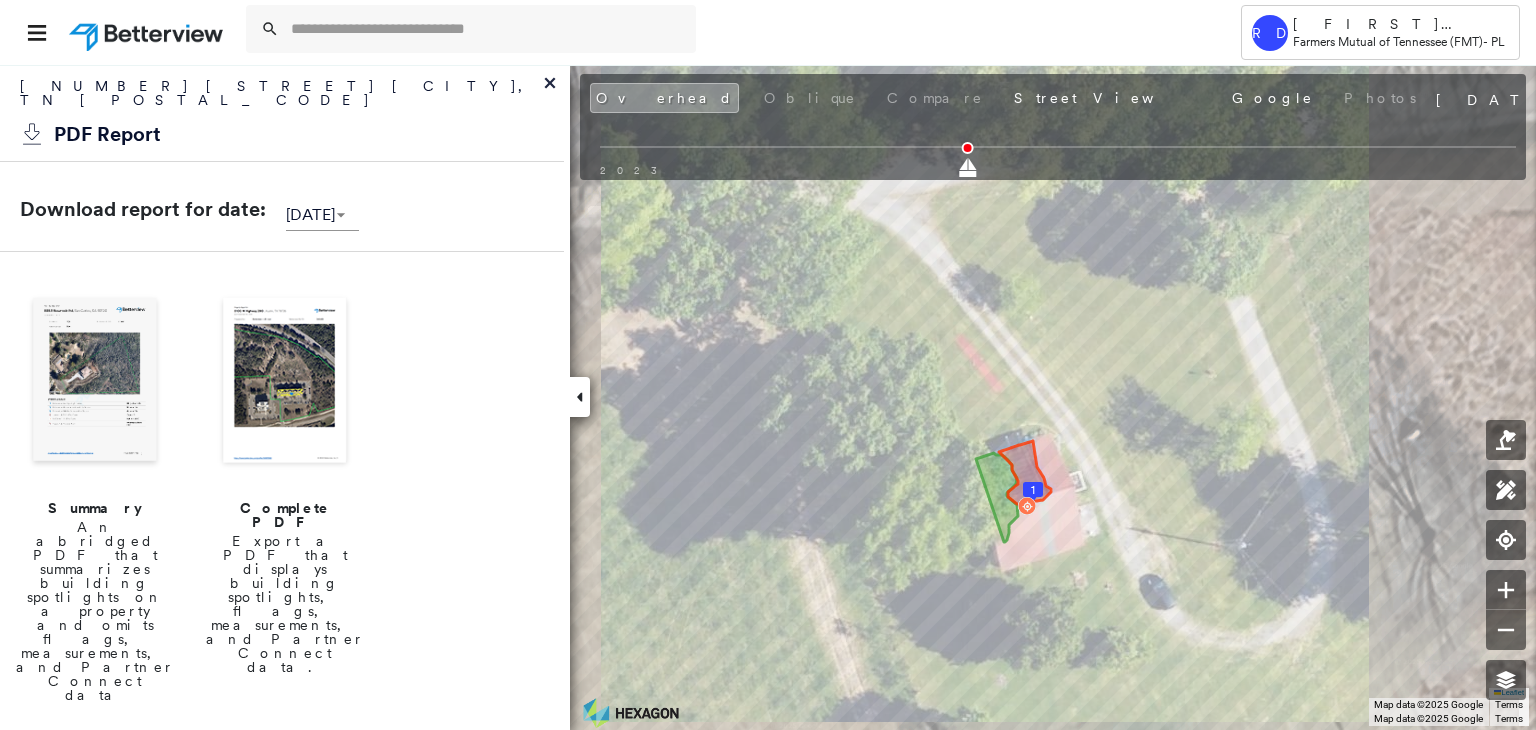 click at bounding box center (285, 382) 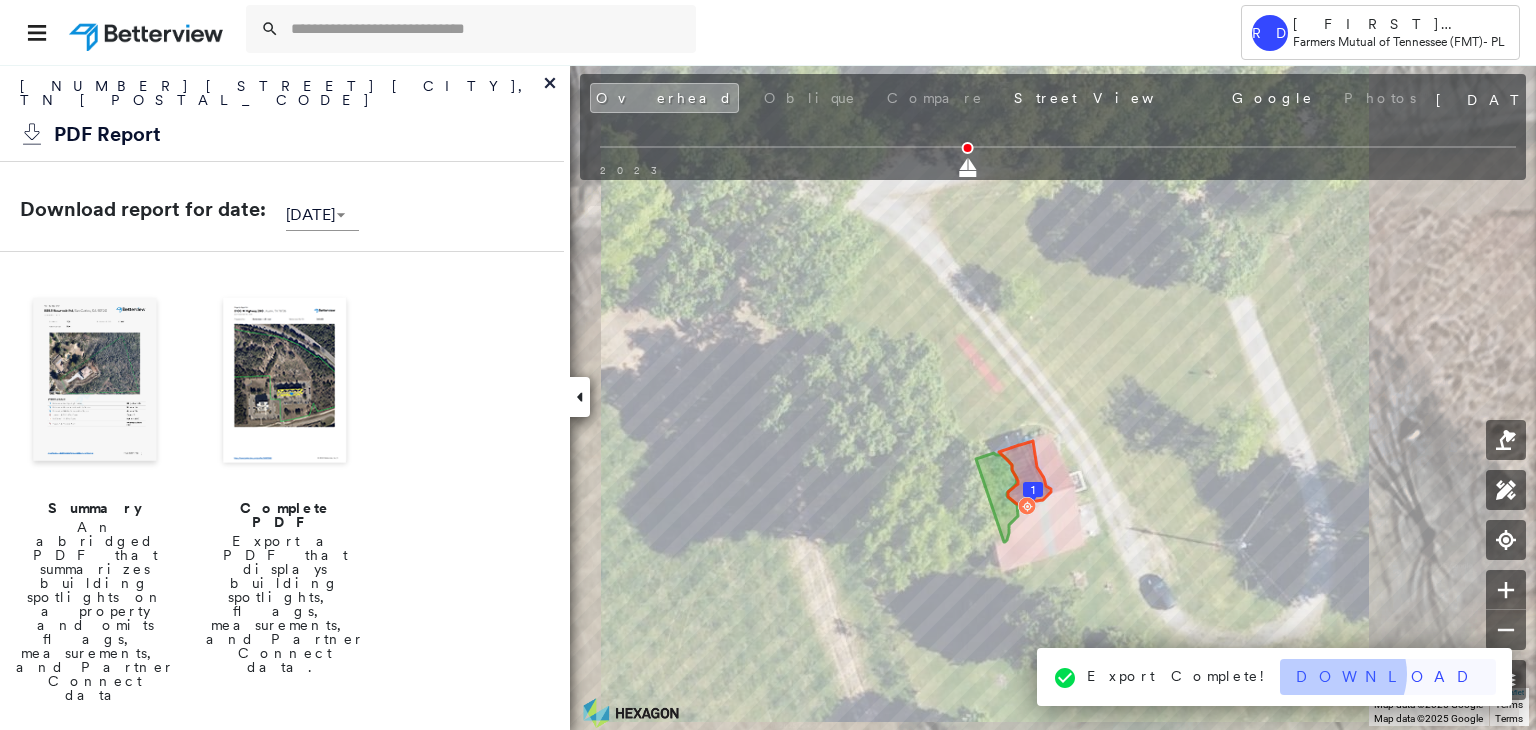 click on "Download" at bounding box center [1388, 677] 